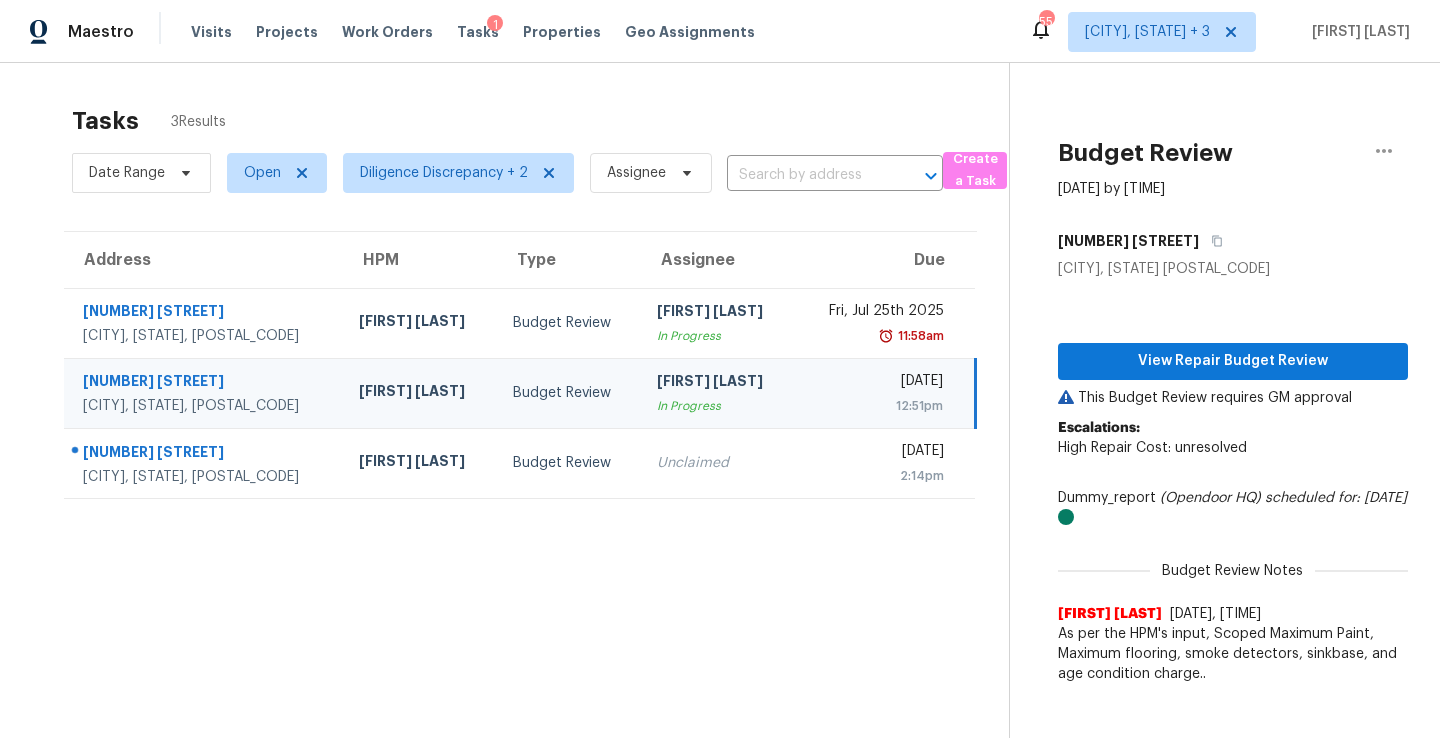 scroll, scrollTop: 0, scrollLeft: 0, axis: both 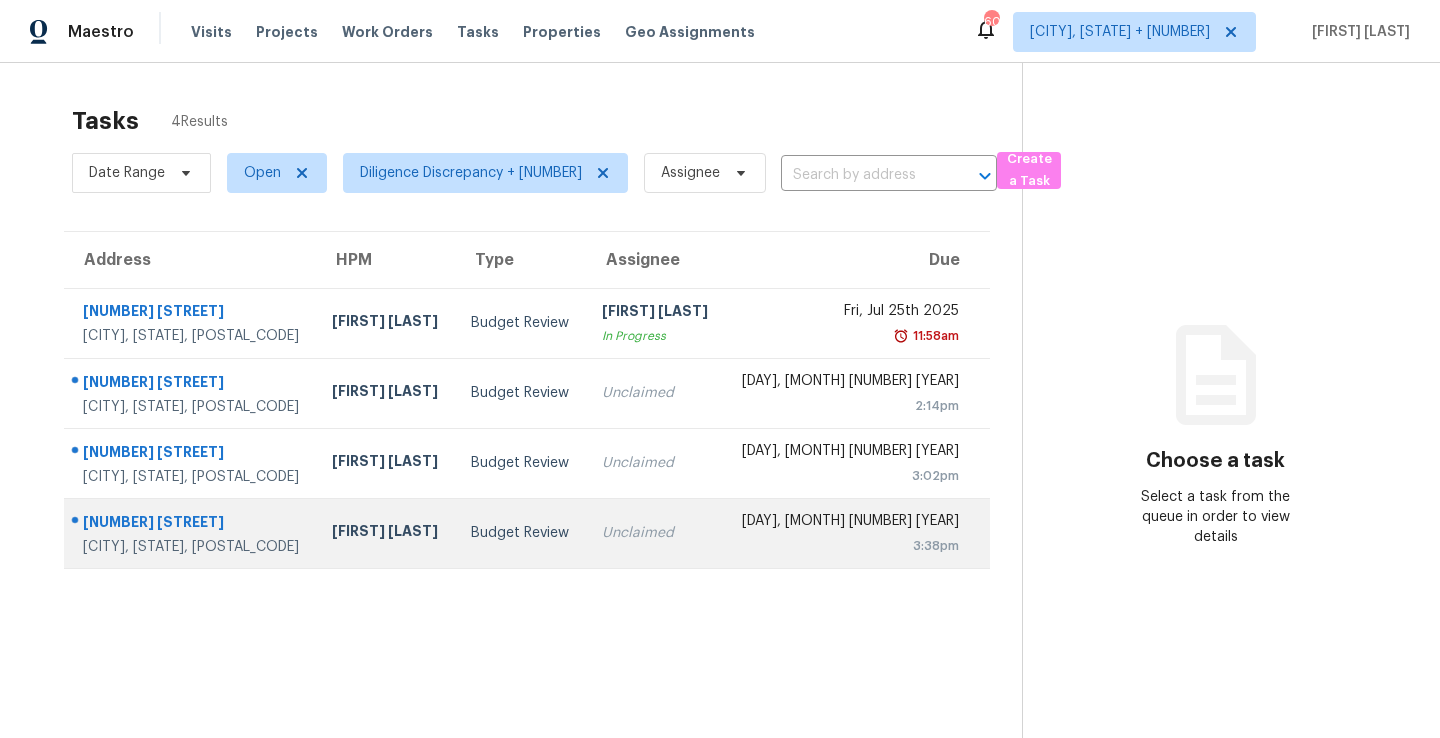 click on "Unclaimed" at bounding box center (655, 533) 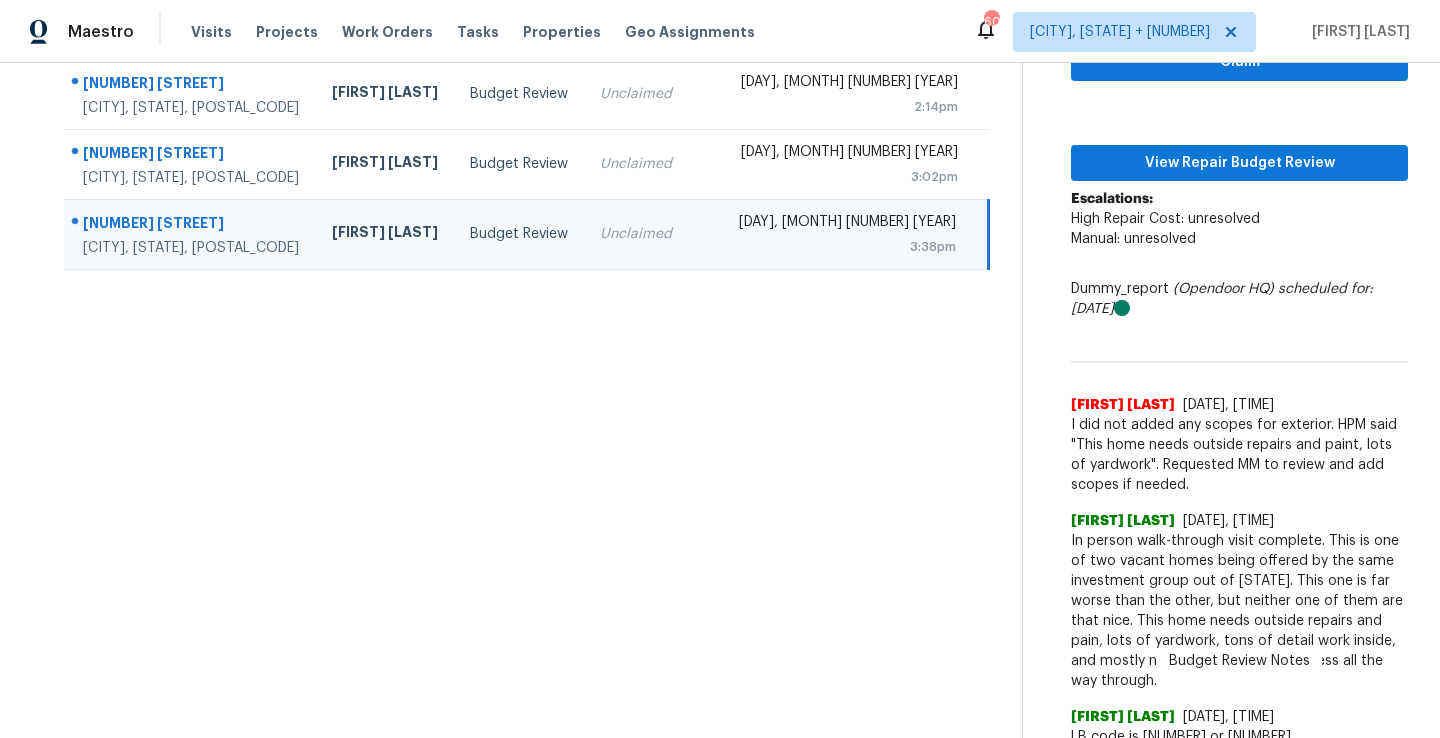 scroll, scrollTop: 298, scrollLeft: 0, axis: vertical 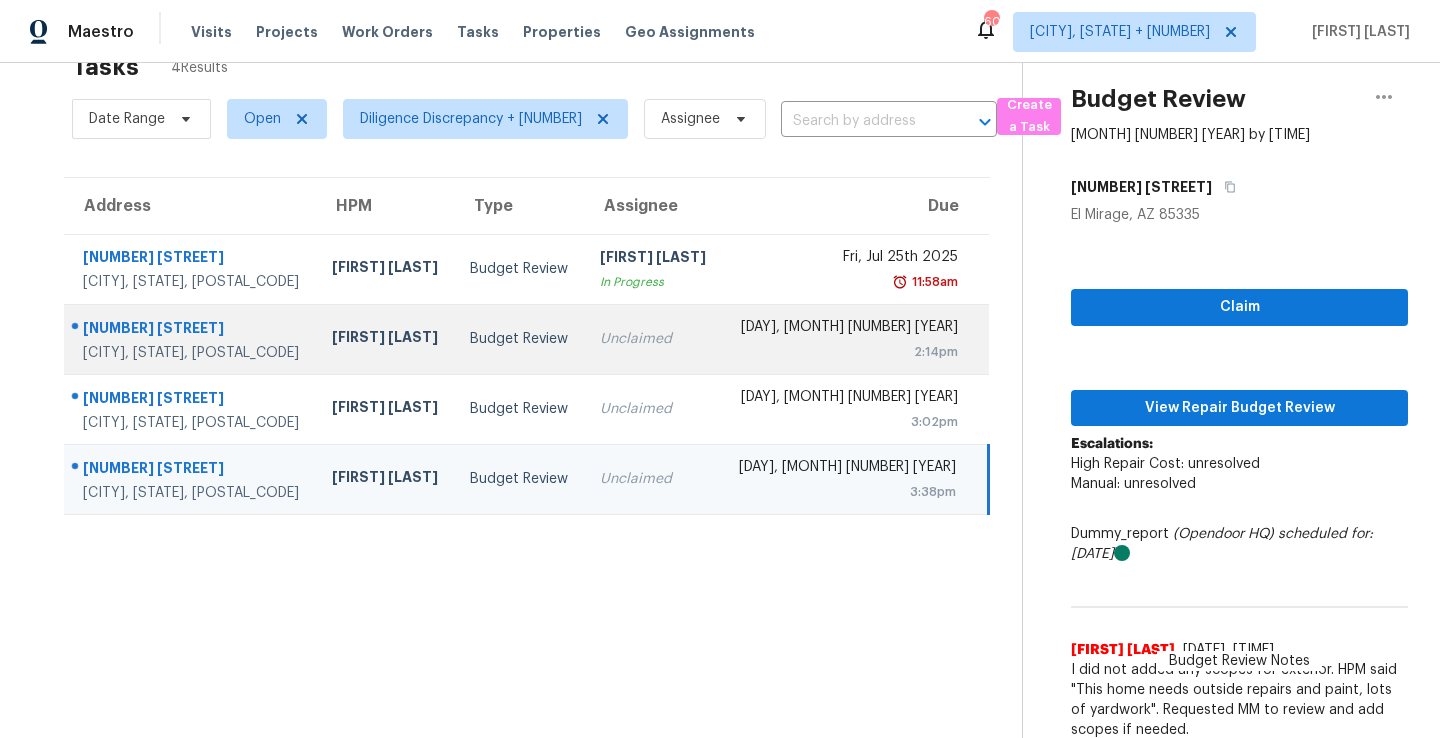 click on "Unclaimed" at bounding box center [653, 339] 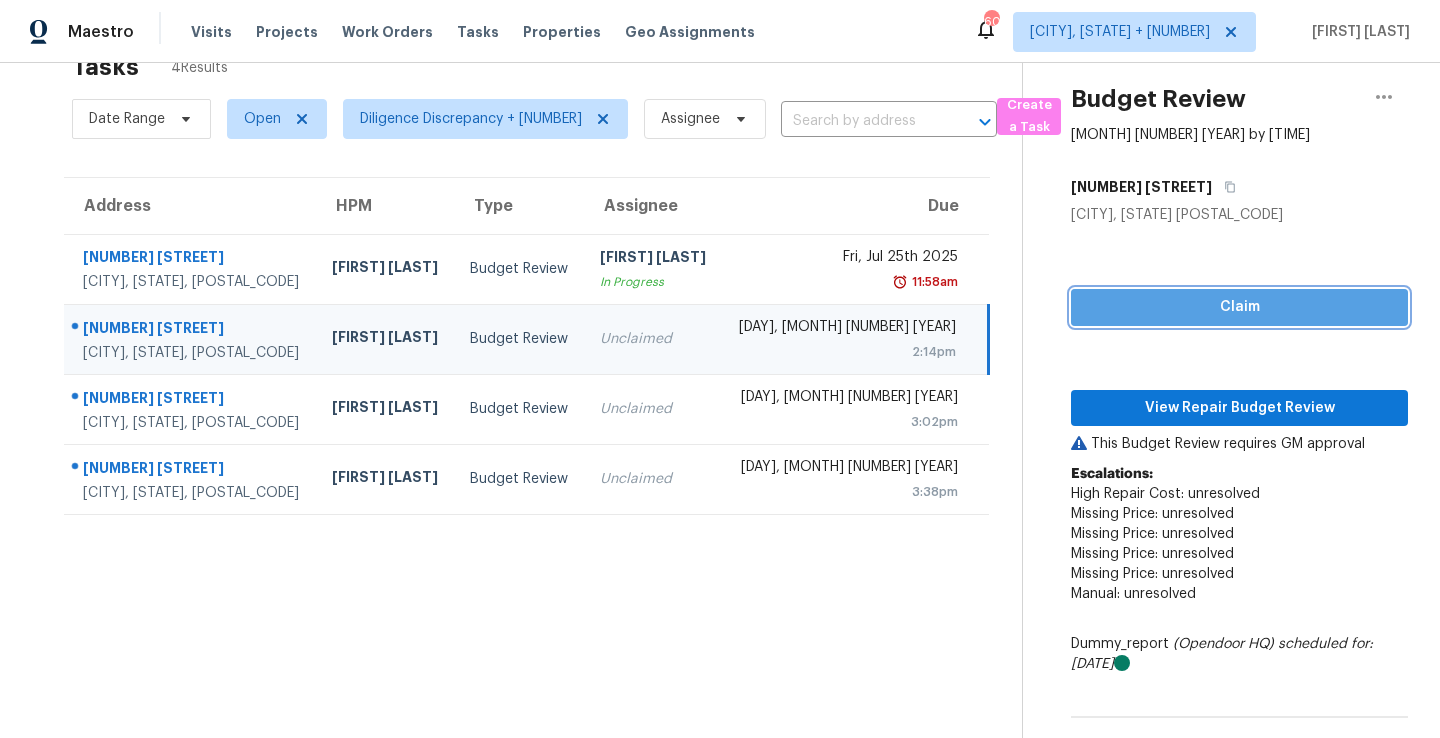 click on "Claim" at bounding box center (1239, 307) 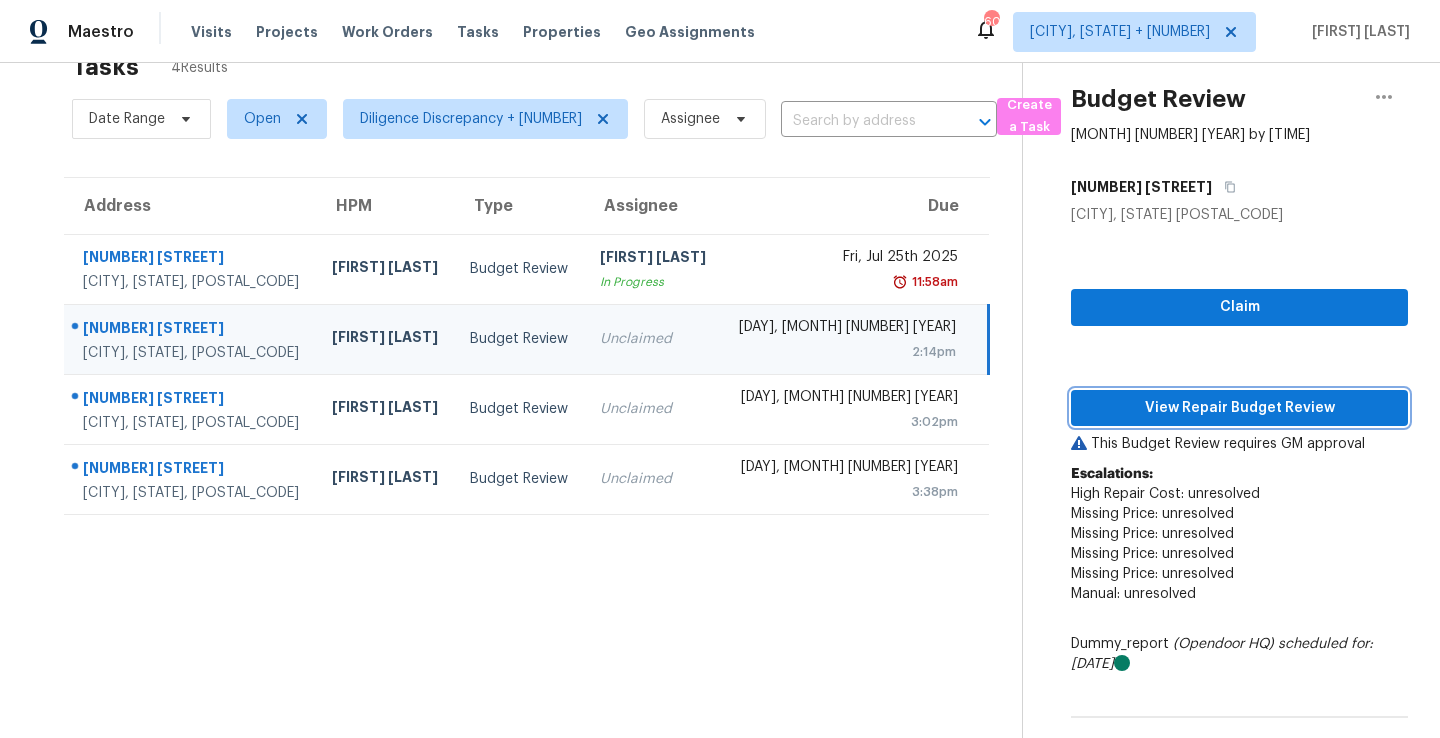 click on "View Repair Budget Review" at bounding box center (1239, 408) 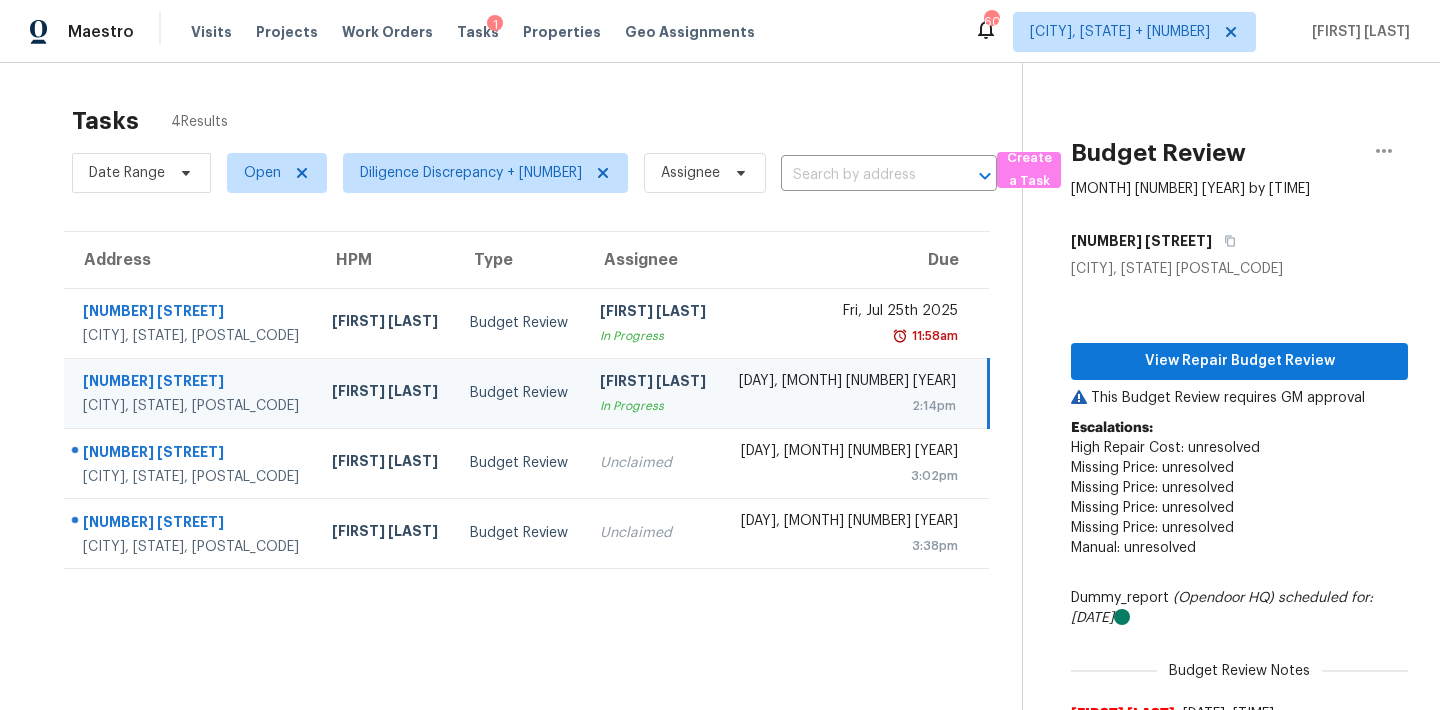 scroll, scrollTop: 0, scrollLeft: 0, axis: both 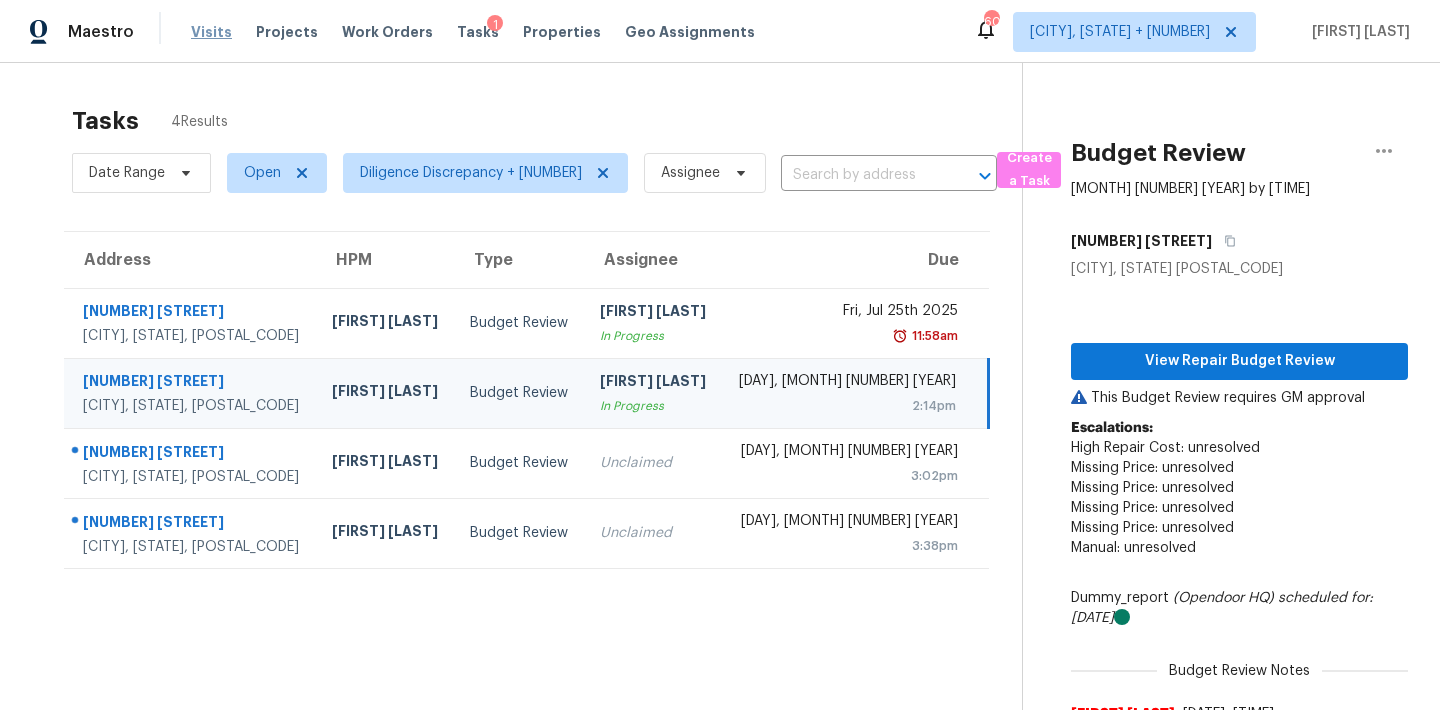 click on "Visits" at bounding box center (211, 32) 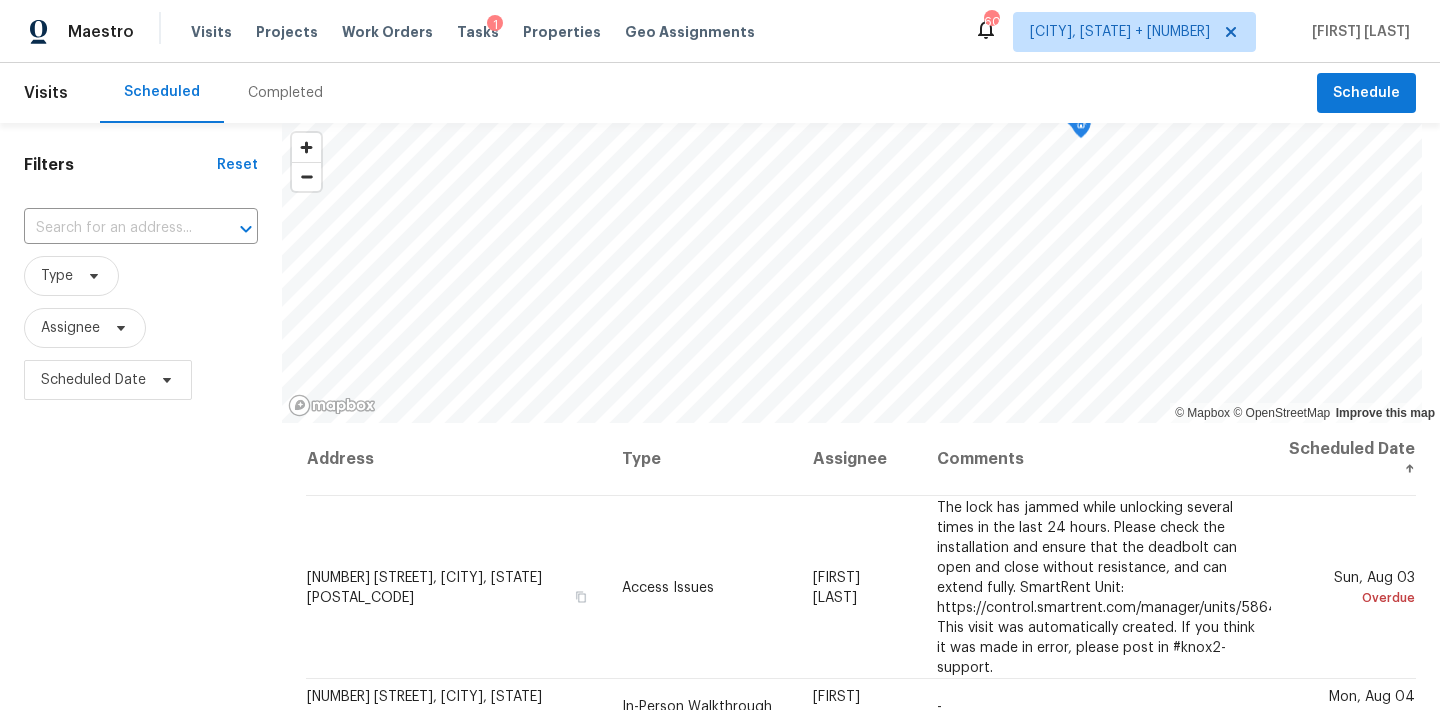 click on "Completed" at bounding box center (285, 93) 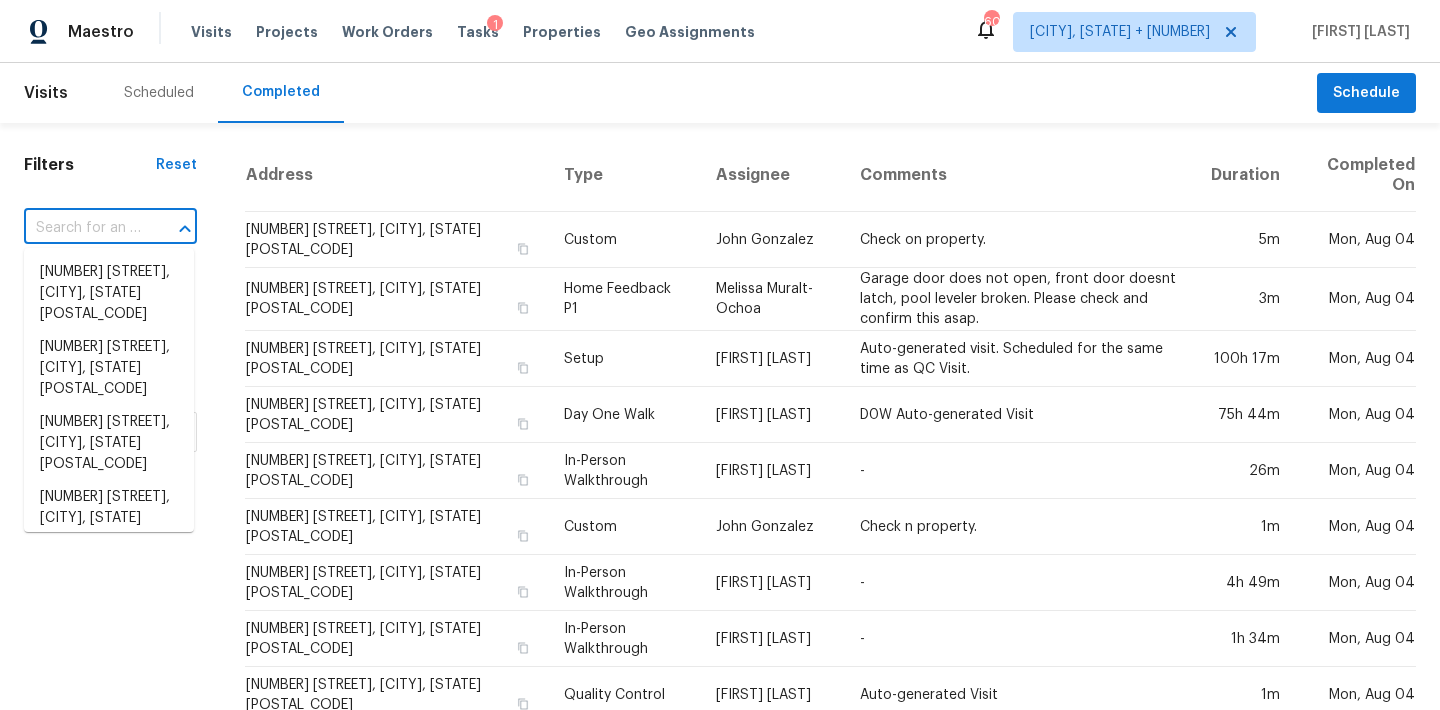 click at bounding box center [82, 228] 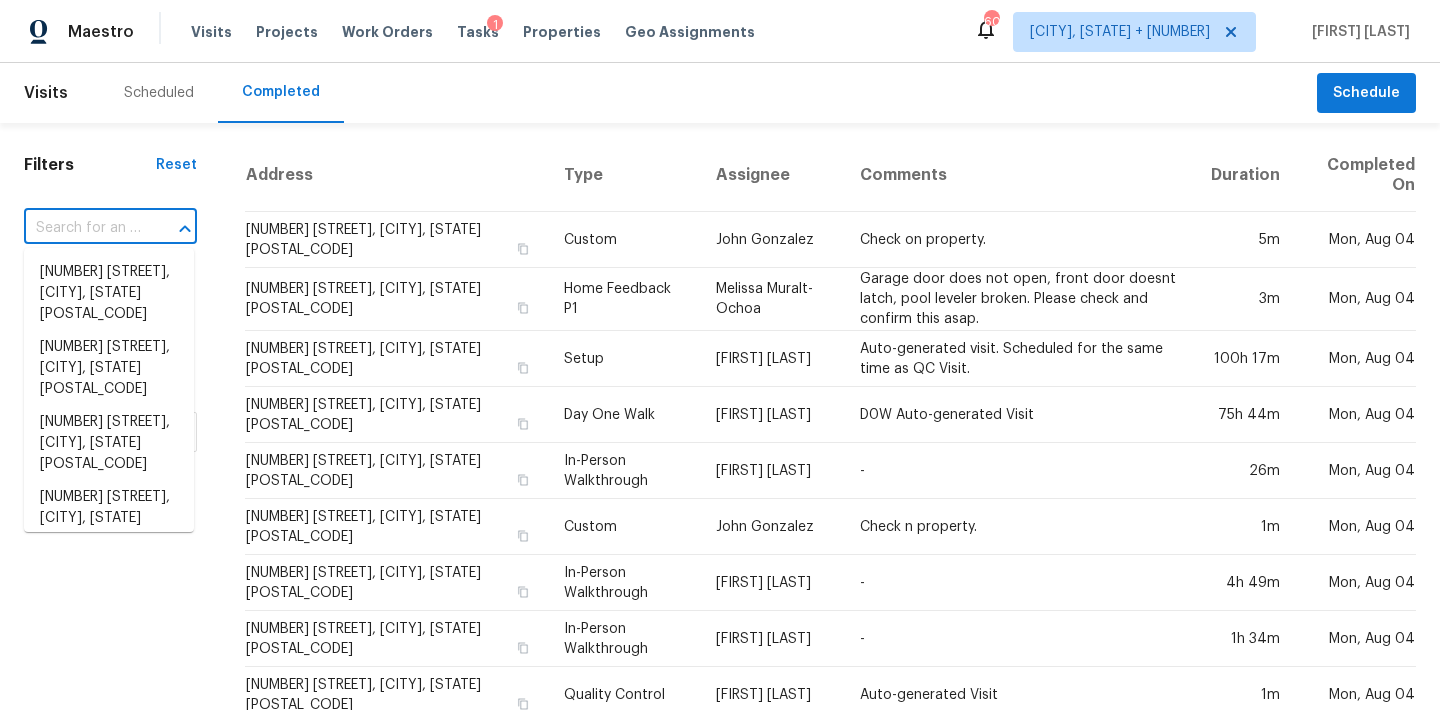 paste on "[NUMBER] [STREET], [CITY], [STATE] [POSTAL_CODE]" 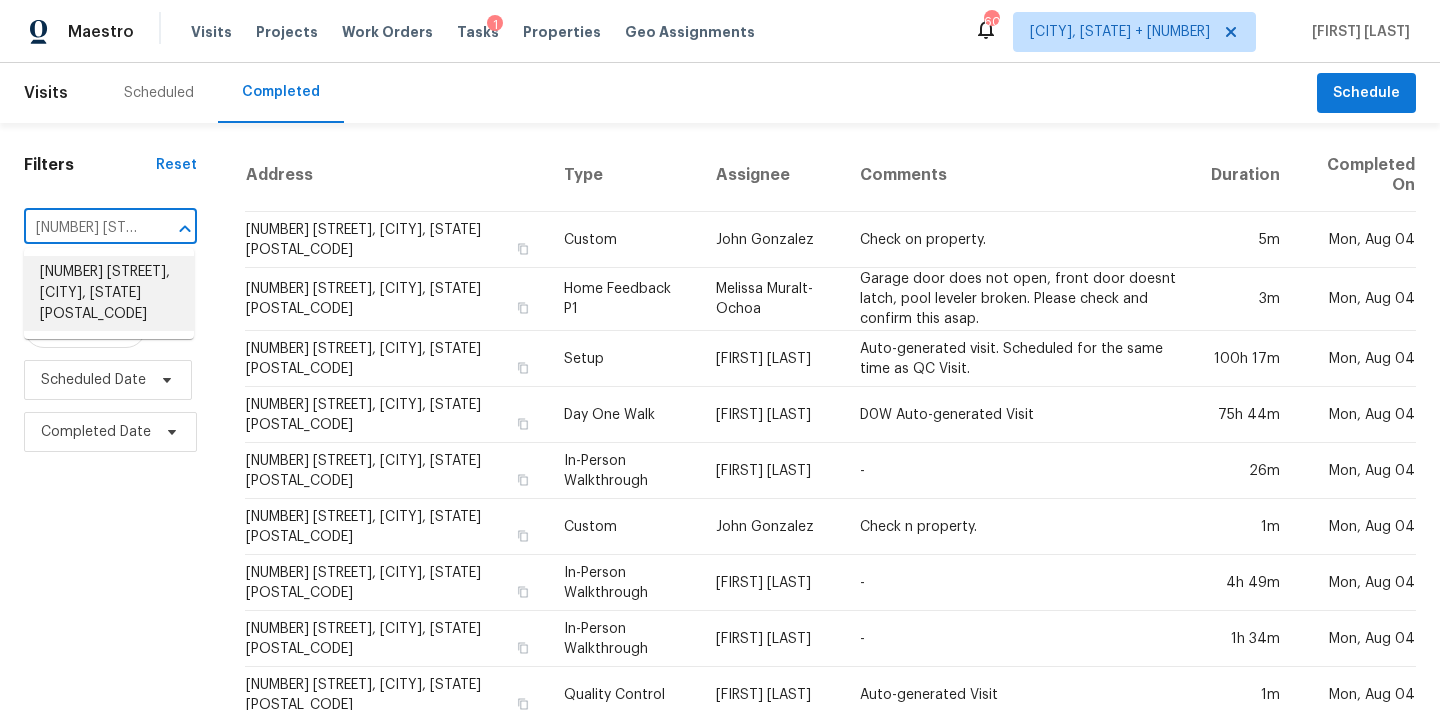 click on "[NUMBER] [STREET], [CITY], [STATE] [POSTAL_CODE]" at bounding box center (109, 293) 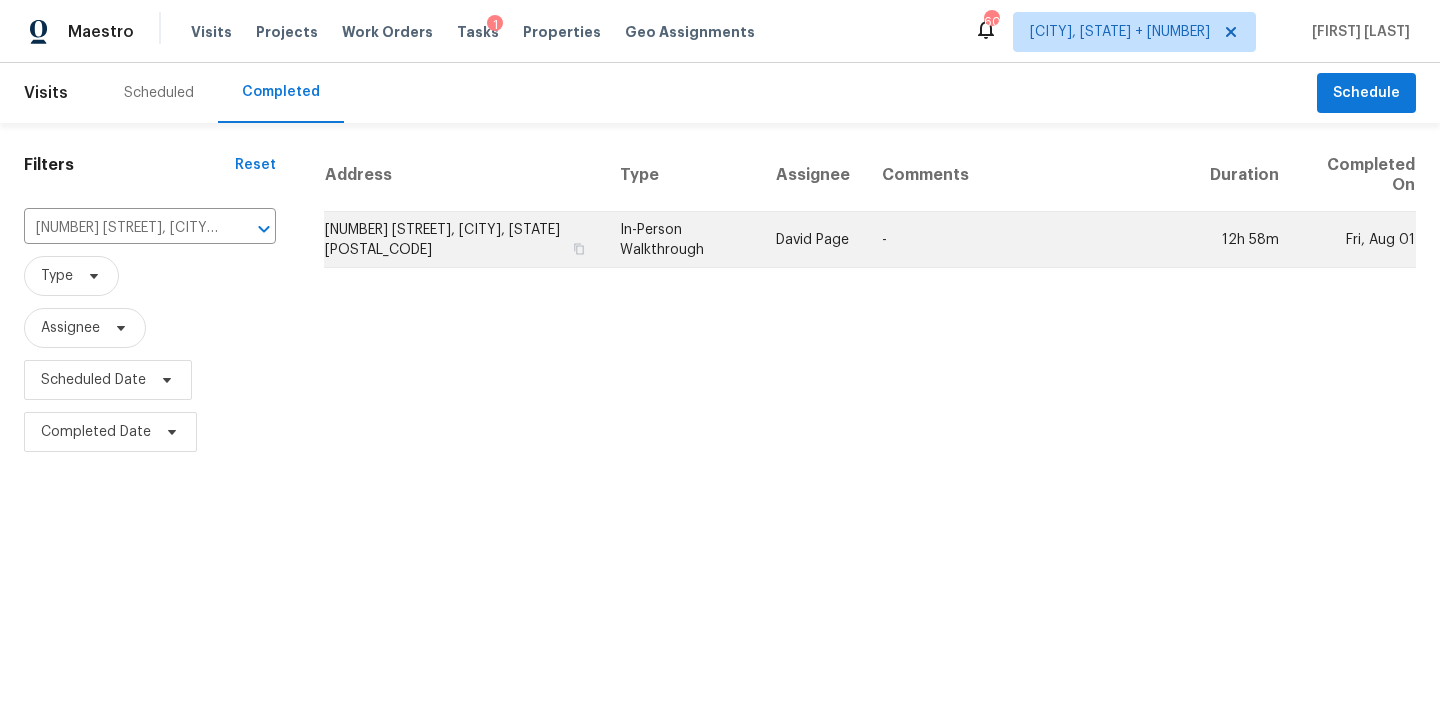 click on "[NUMBER] [STREET], [CITY], [STATE] [POSTAL_CODE]" at bounding box center [464, 240] 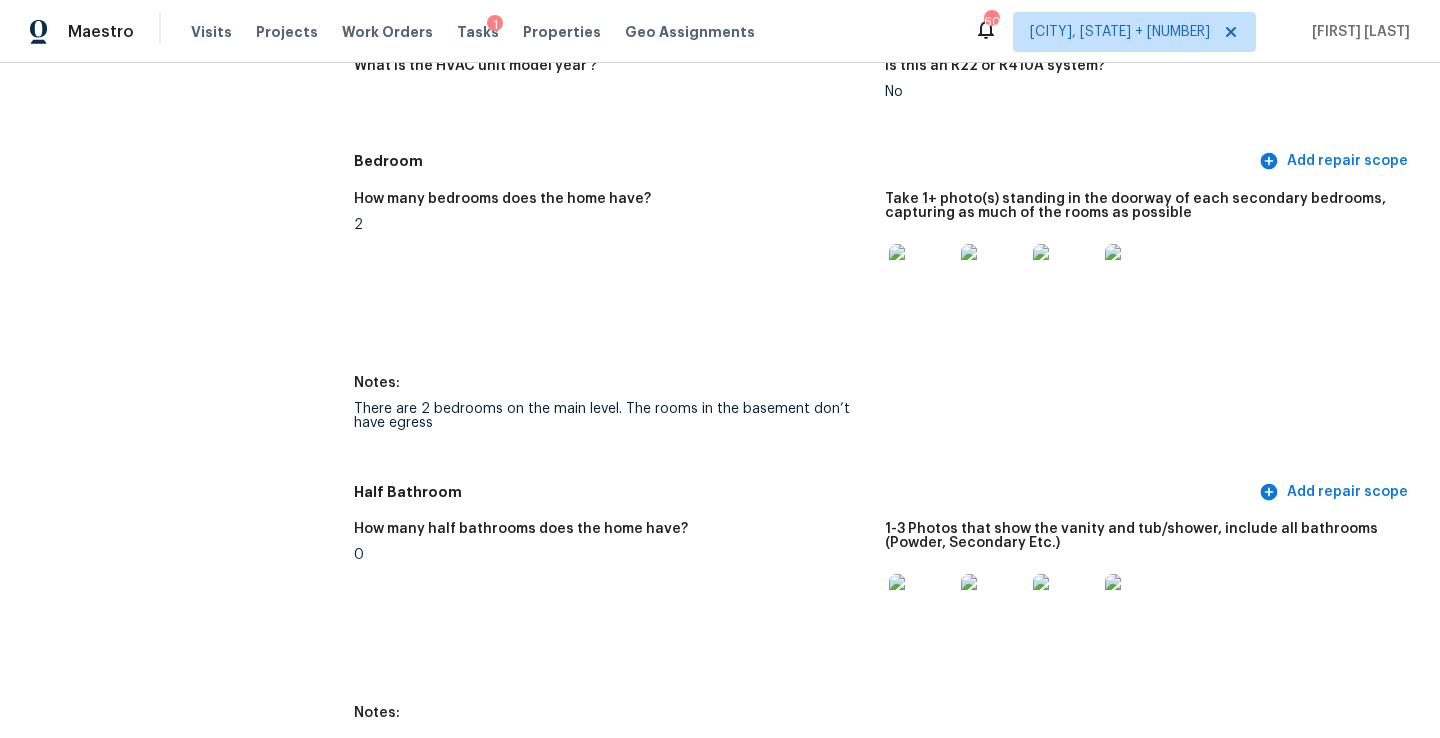 scroll, scrollTop: 2261, scrollLeft: 0, axis: vertical 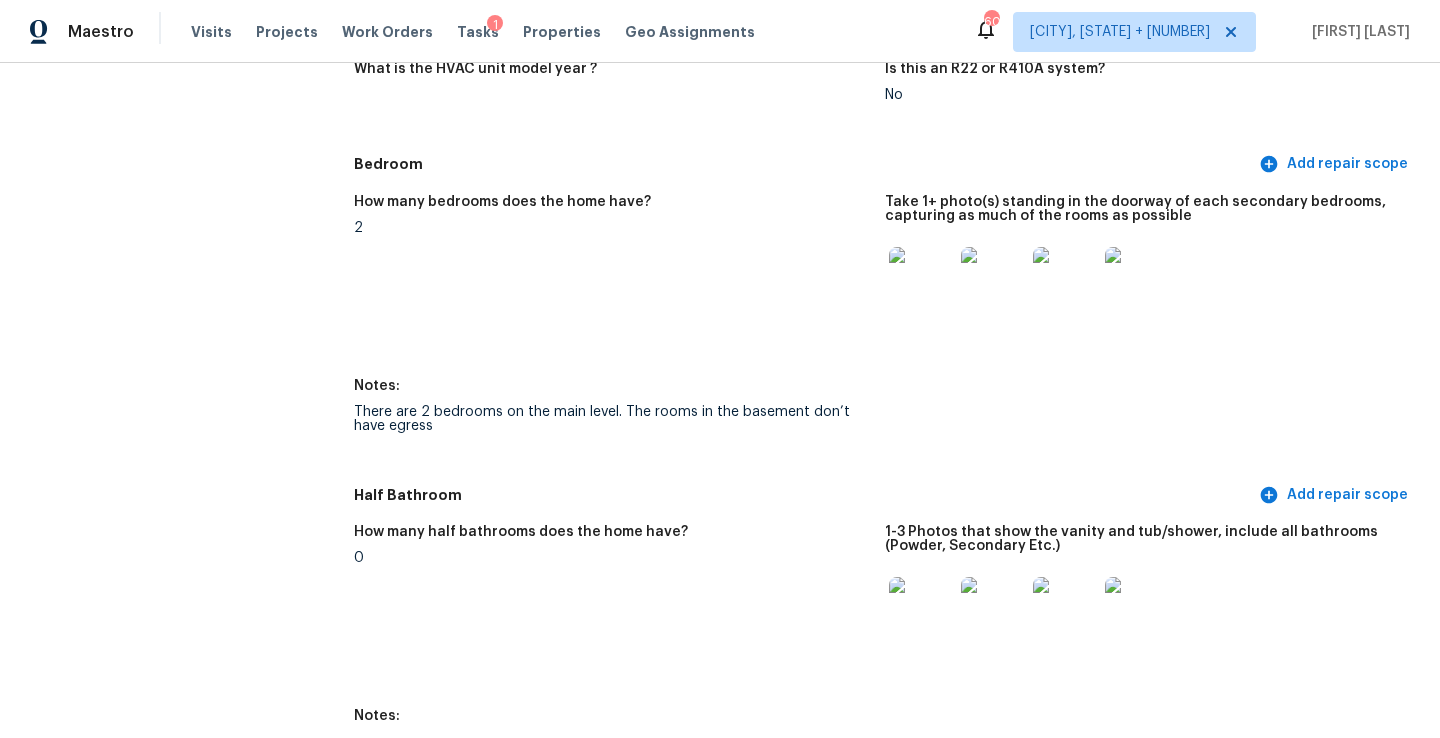 click at bounding box center [921, 279] 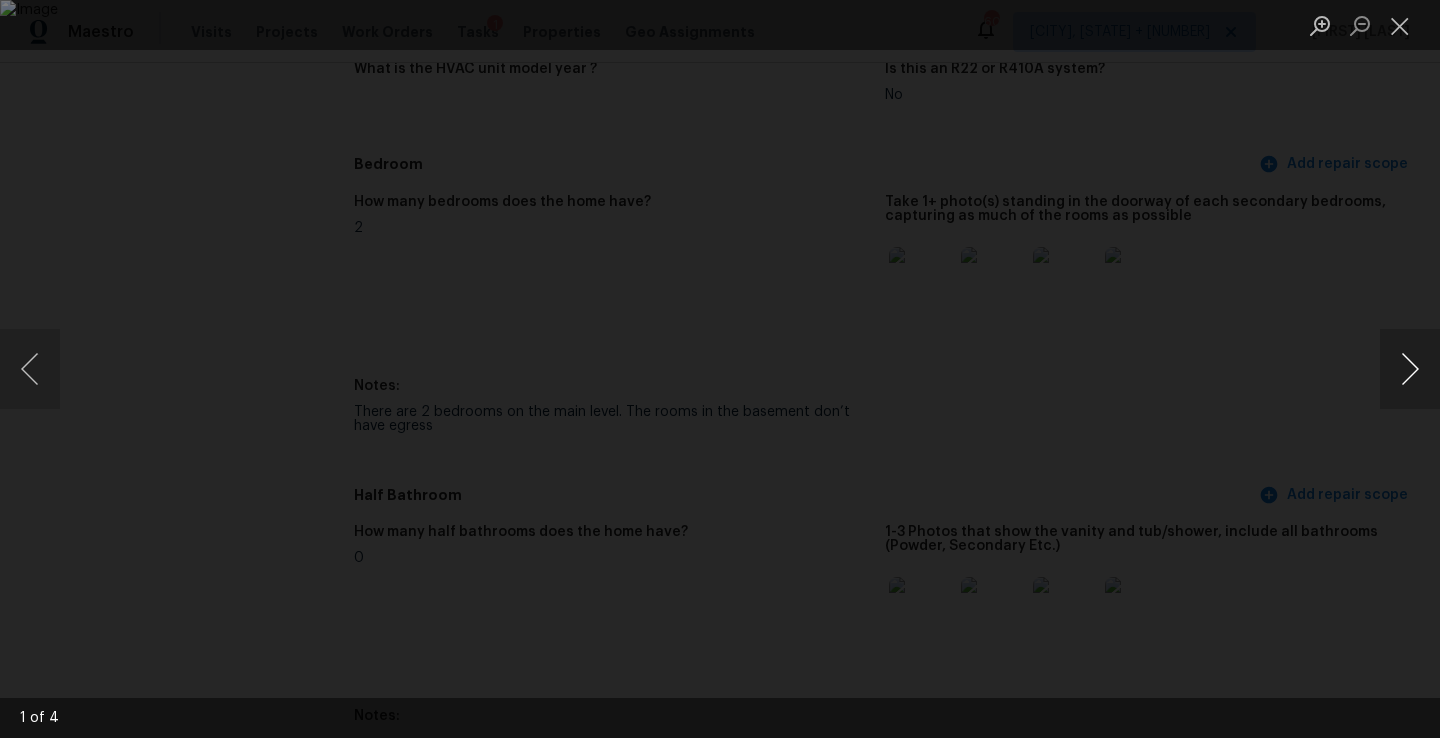 click at bounding box center [1410, 369] 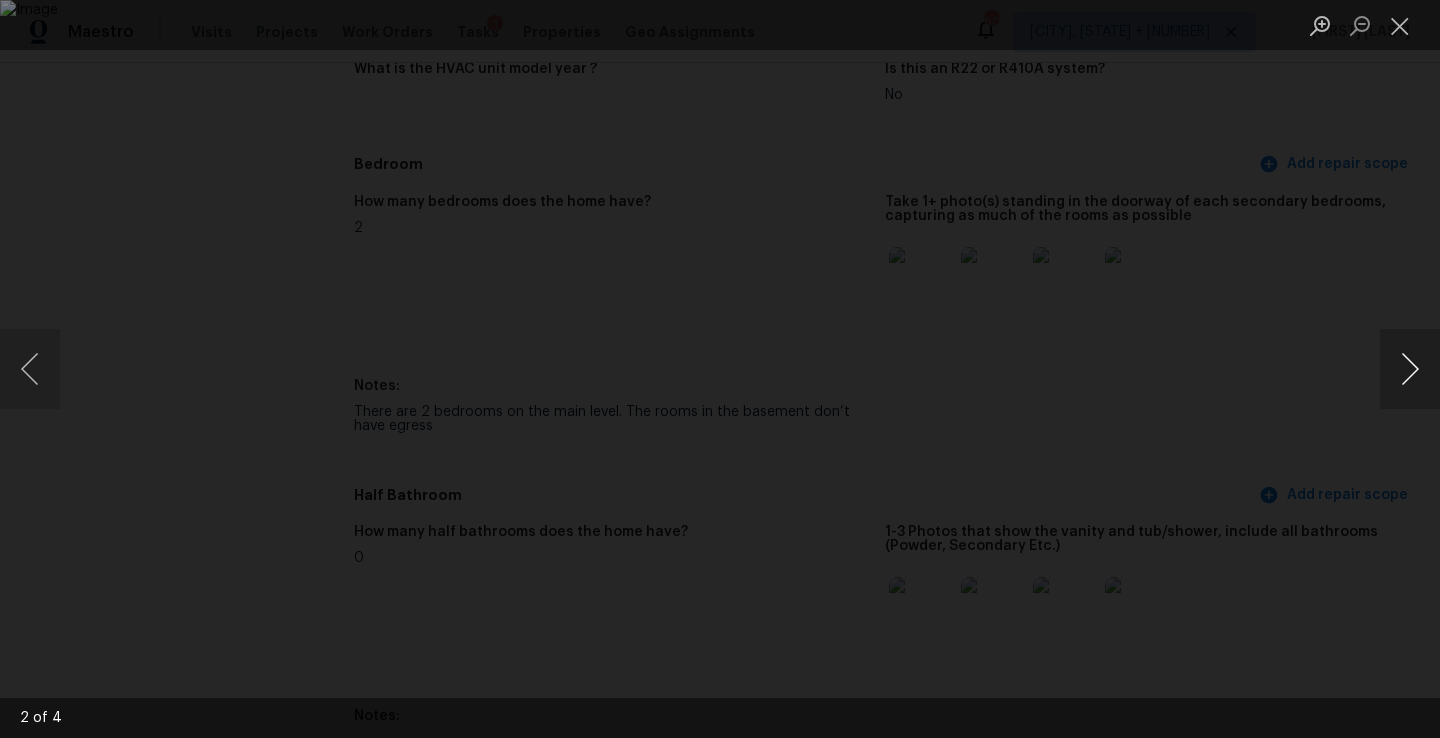 click at bounding box center [1410, 369] 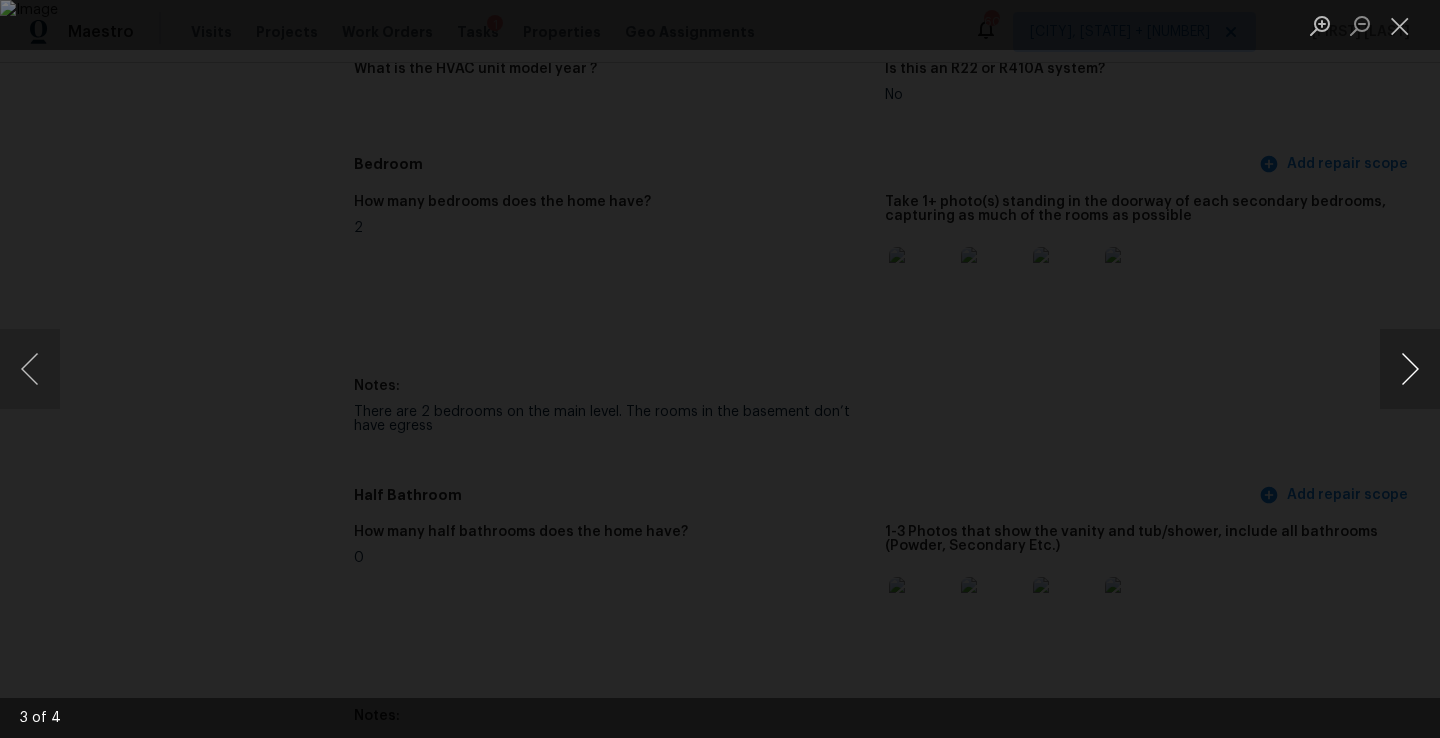click at bounding box center [1410, 369] 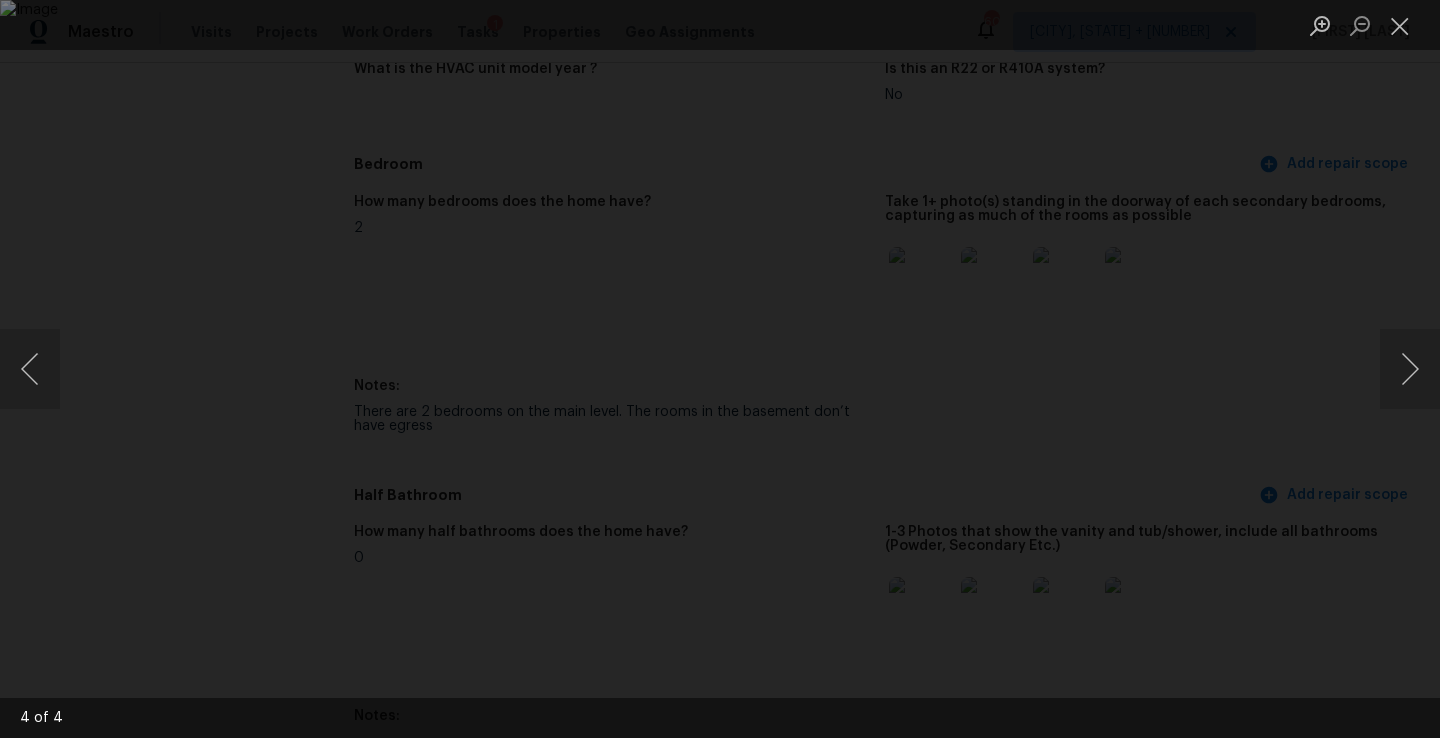 click at bounding box center (720, 369) 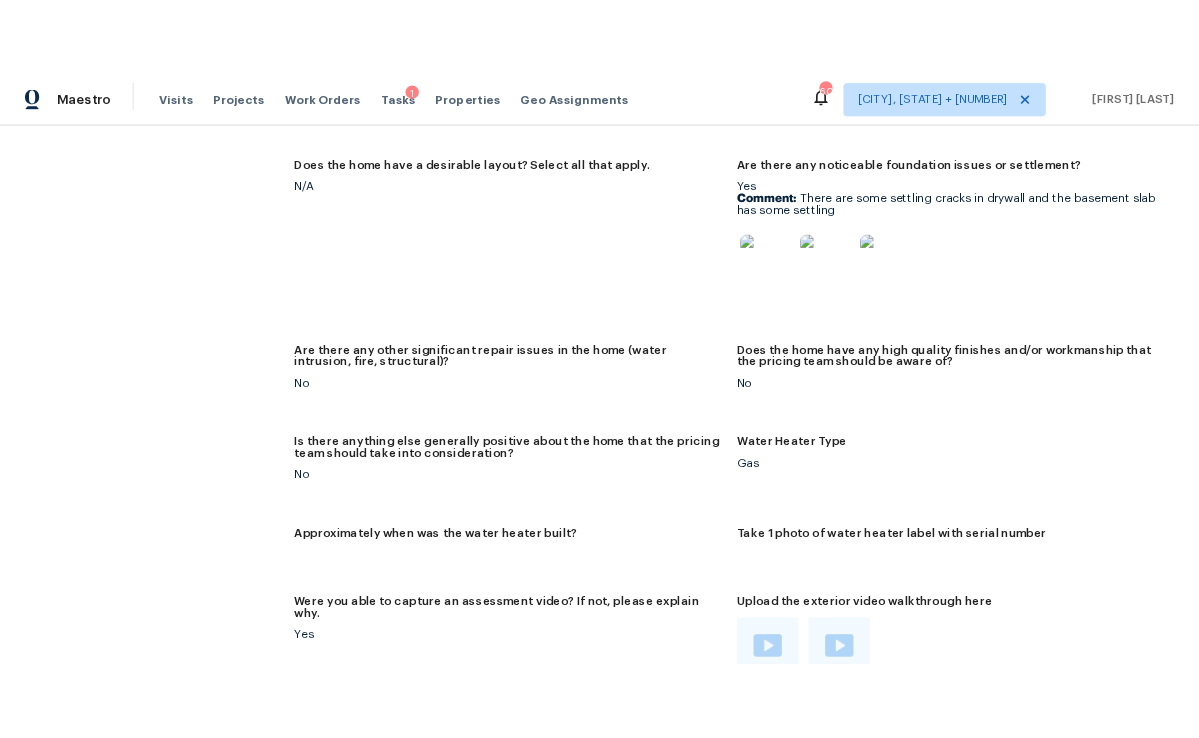scroll, scrollTop: 4093, scrollLeft: 0, axis: vertical 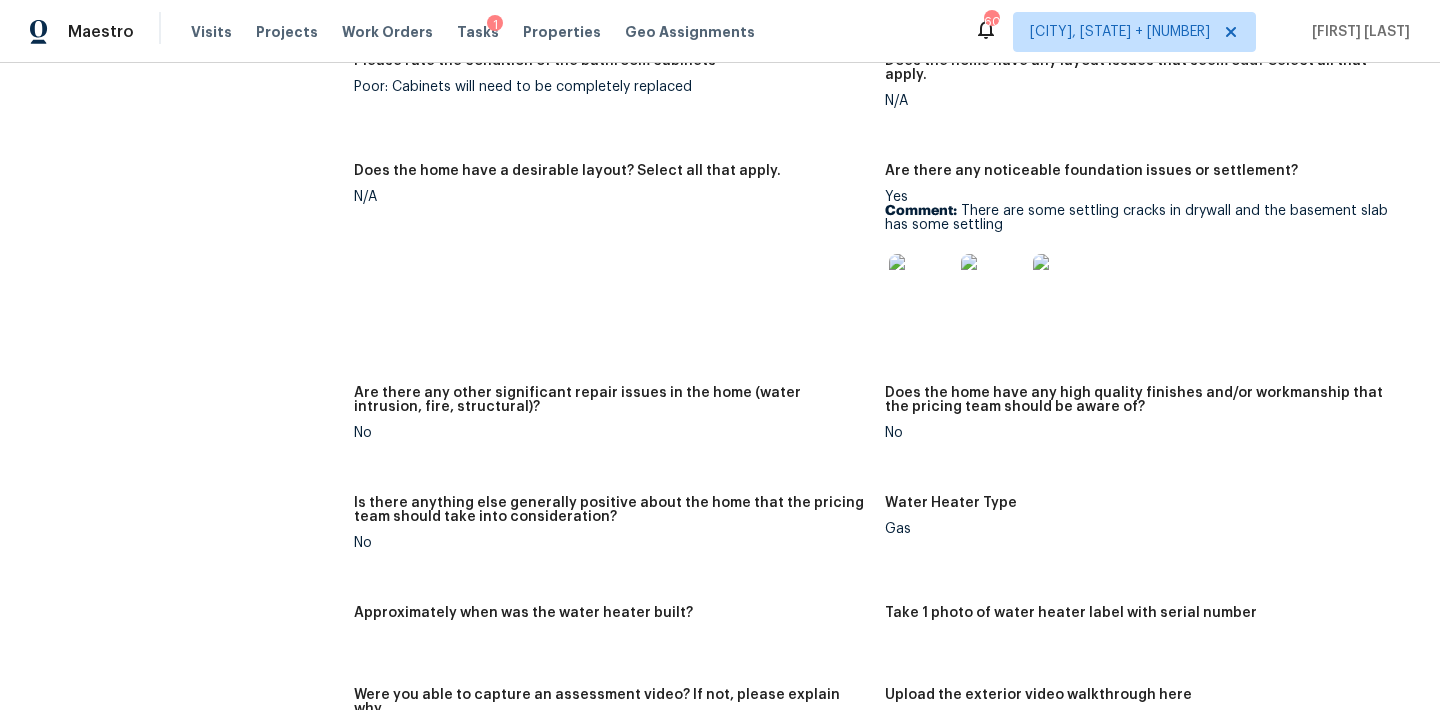 click at bounding box center [921, 286] 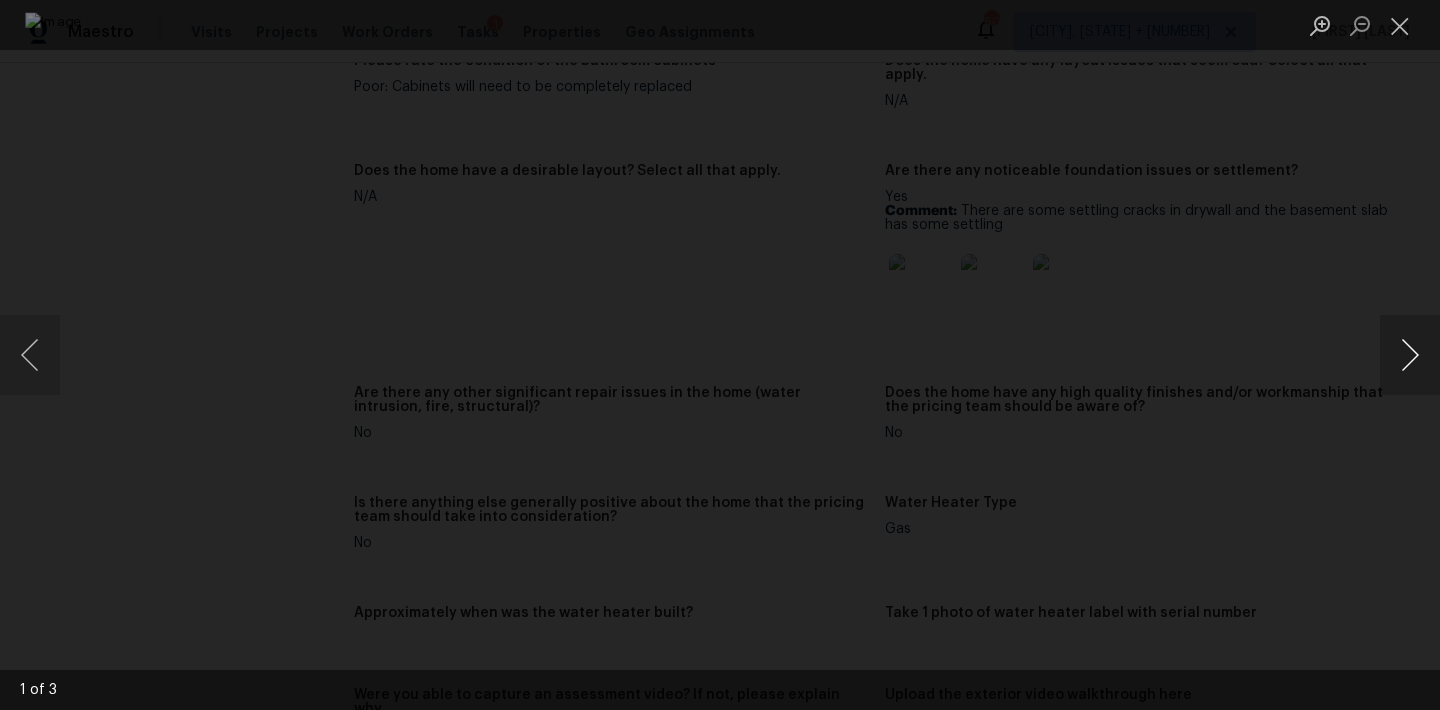 click at bounding box center [1410, 355] 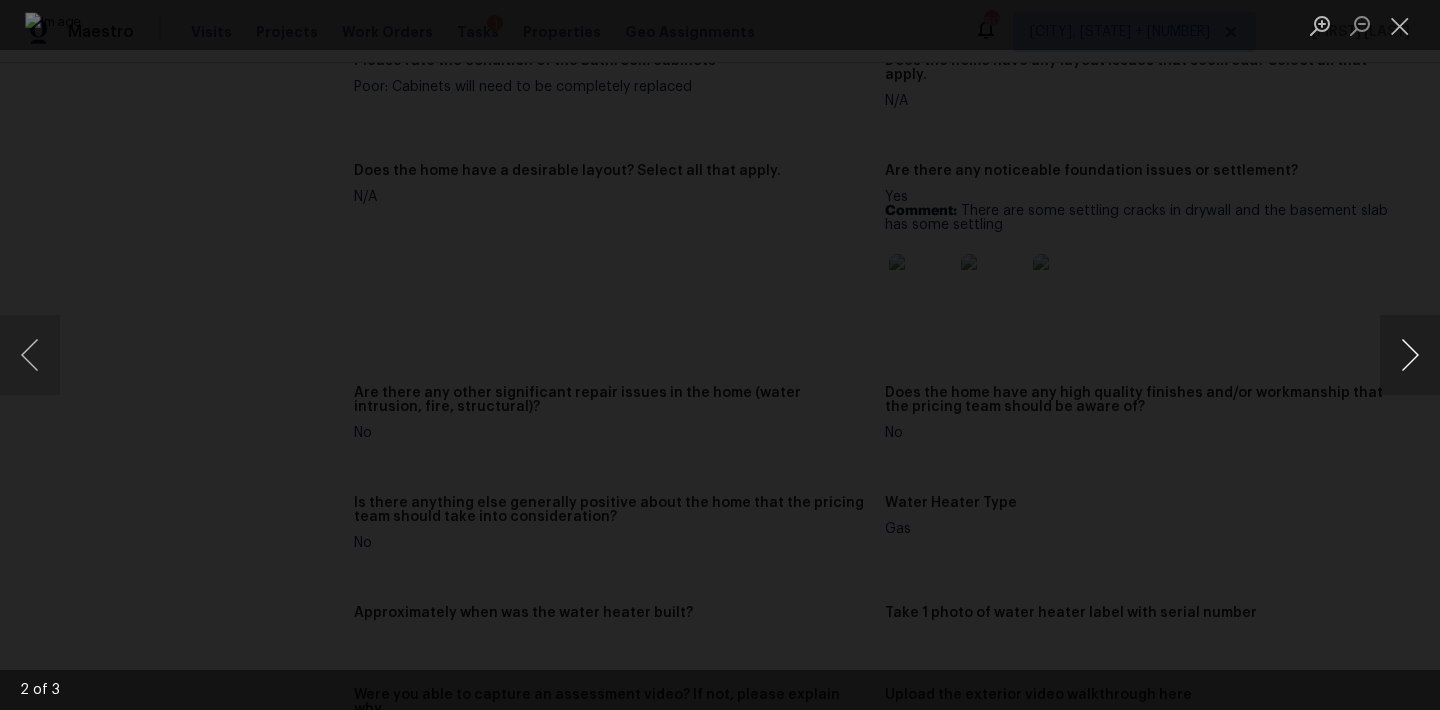 click at bounding box center [1410, 355] 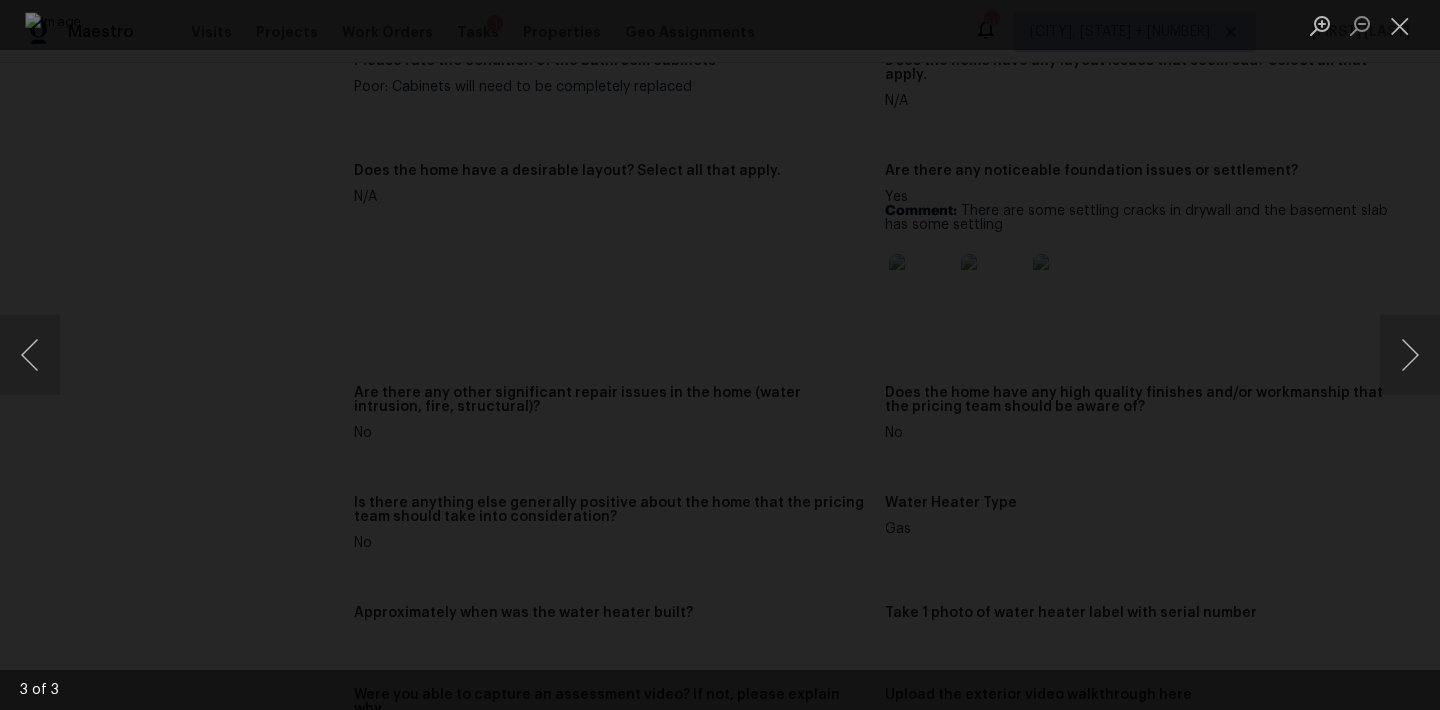 click at bounding box center [720, 355] 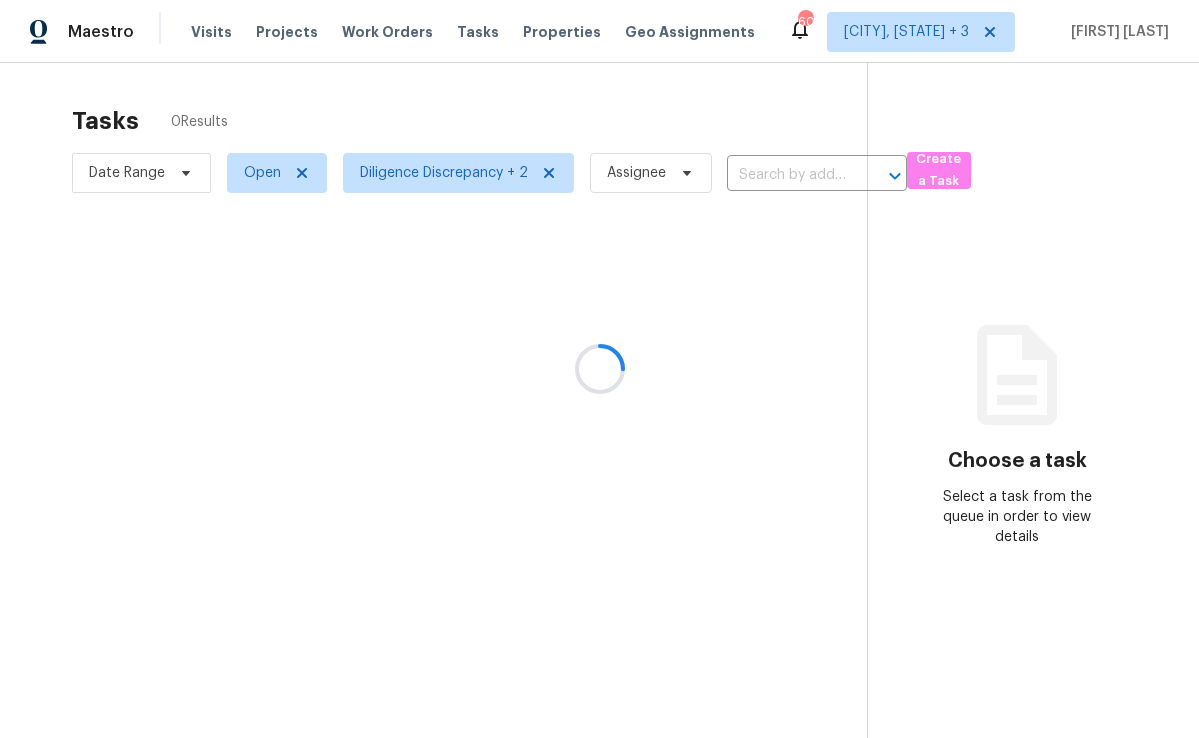scroll, scrollTop: 0, scrollLeft: 0, axis: both 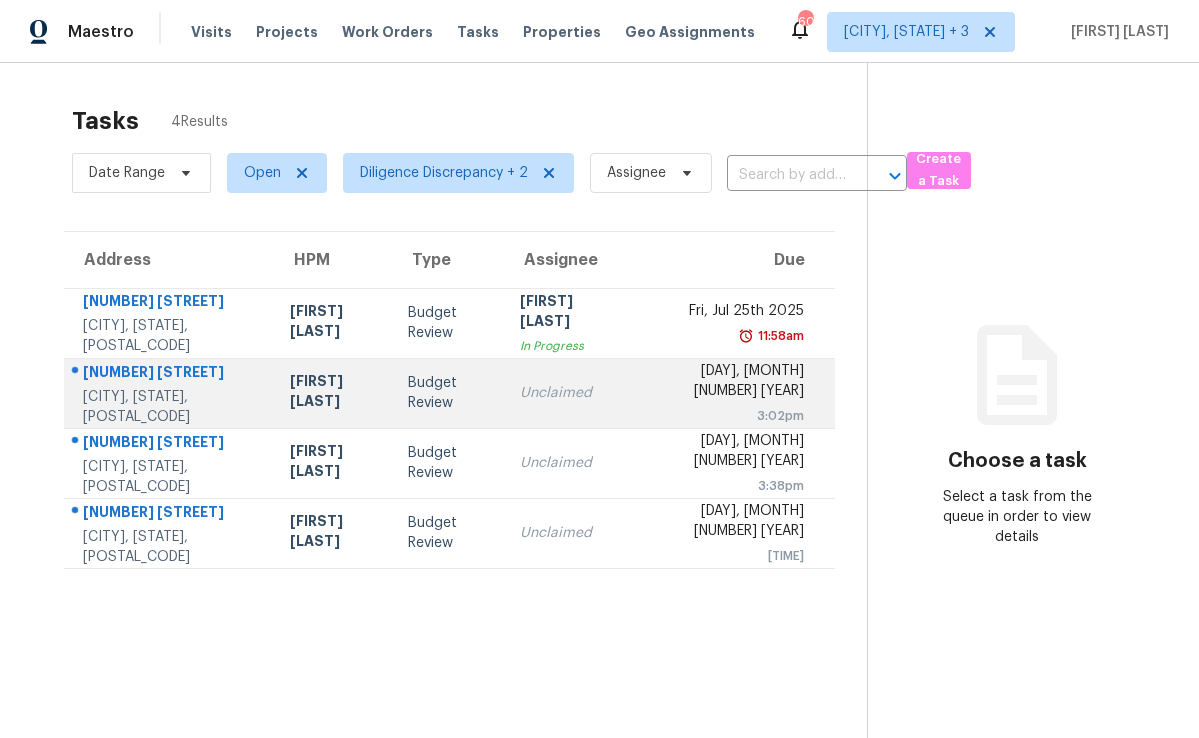 click on "[FIRST] [LAST]" at bounding box center (333, 393) 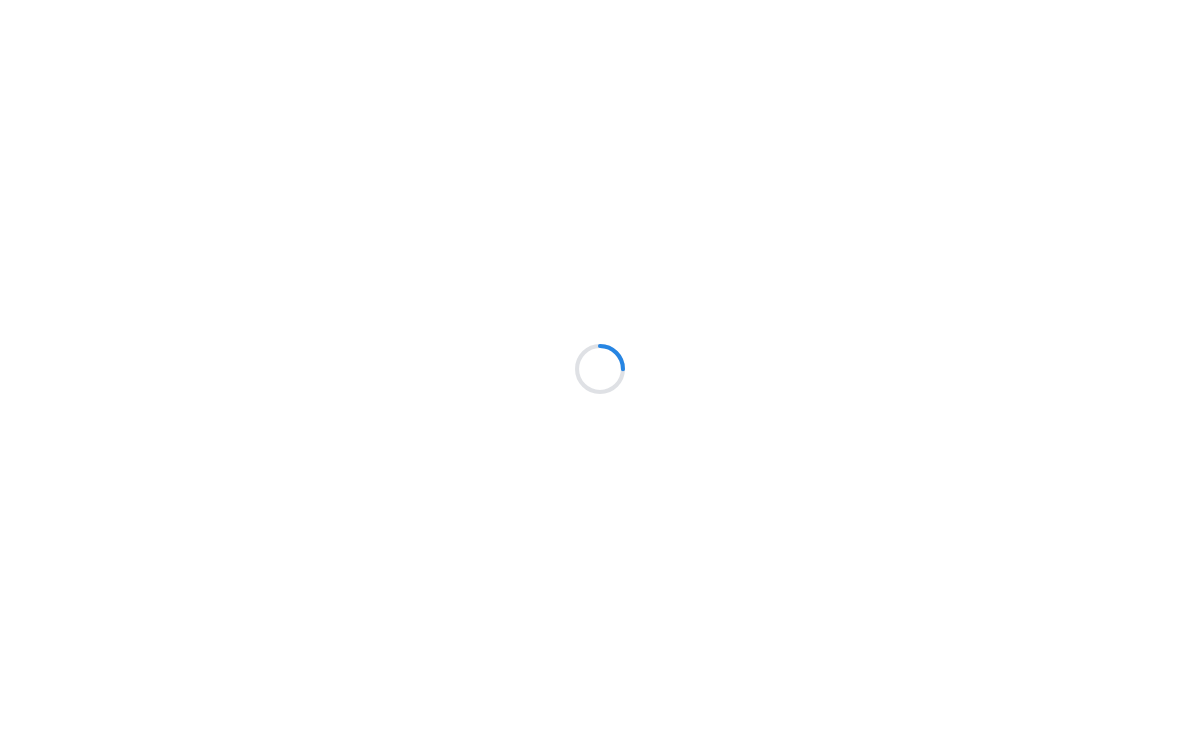 scroll, scrollTop: 0, scrollLeft: 0, axis: both 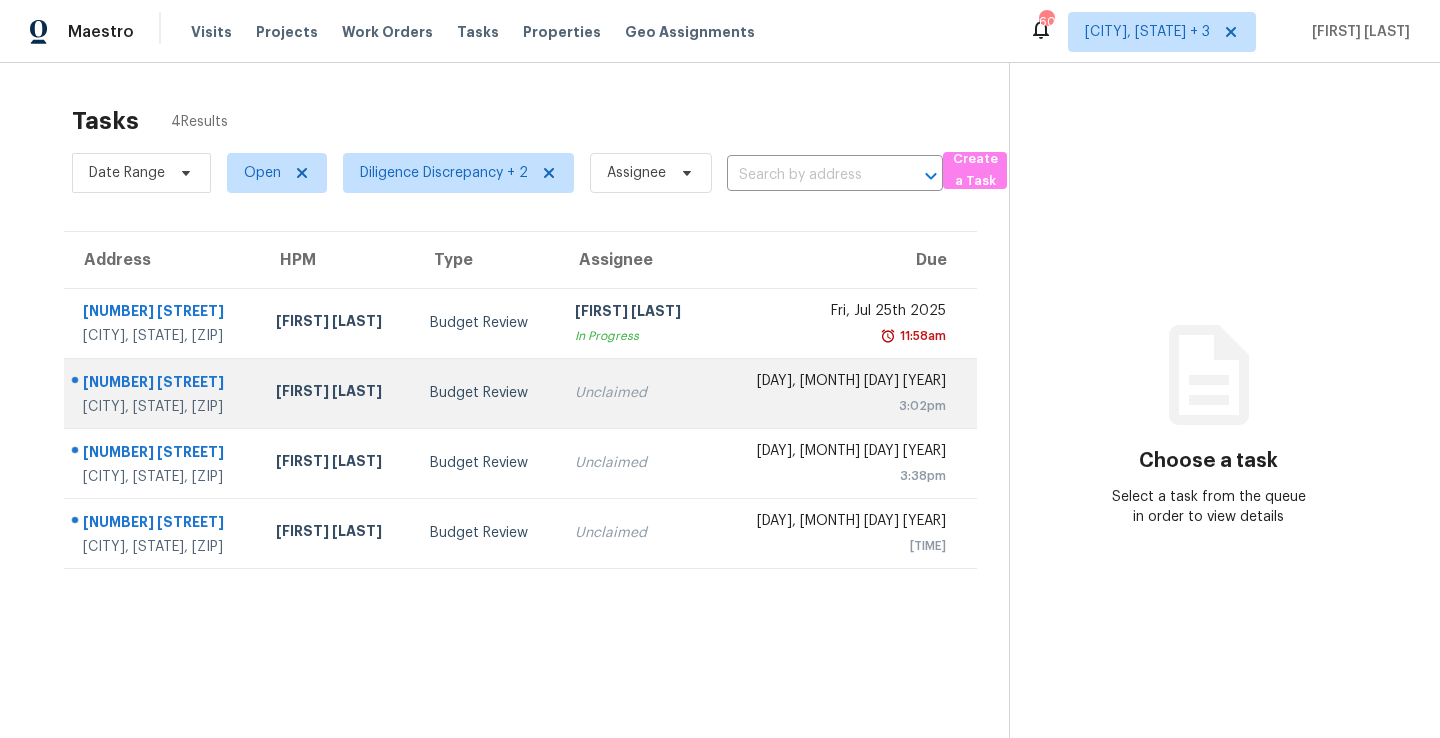 click on "Budget Review" at bounding box center (486, 393) 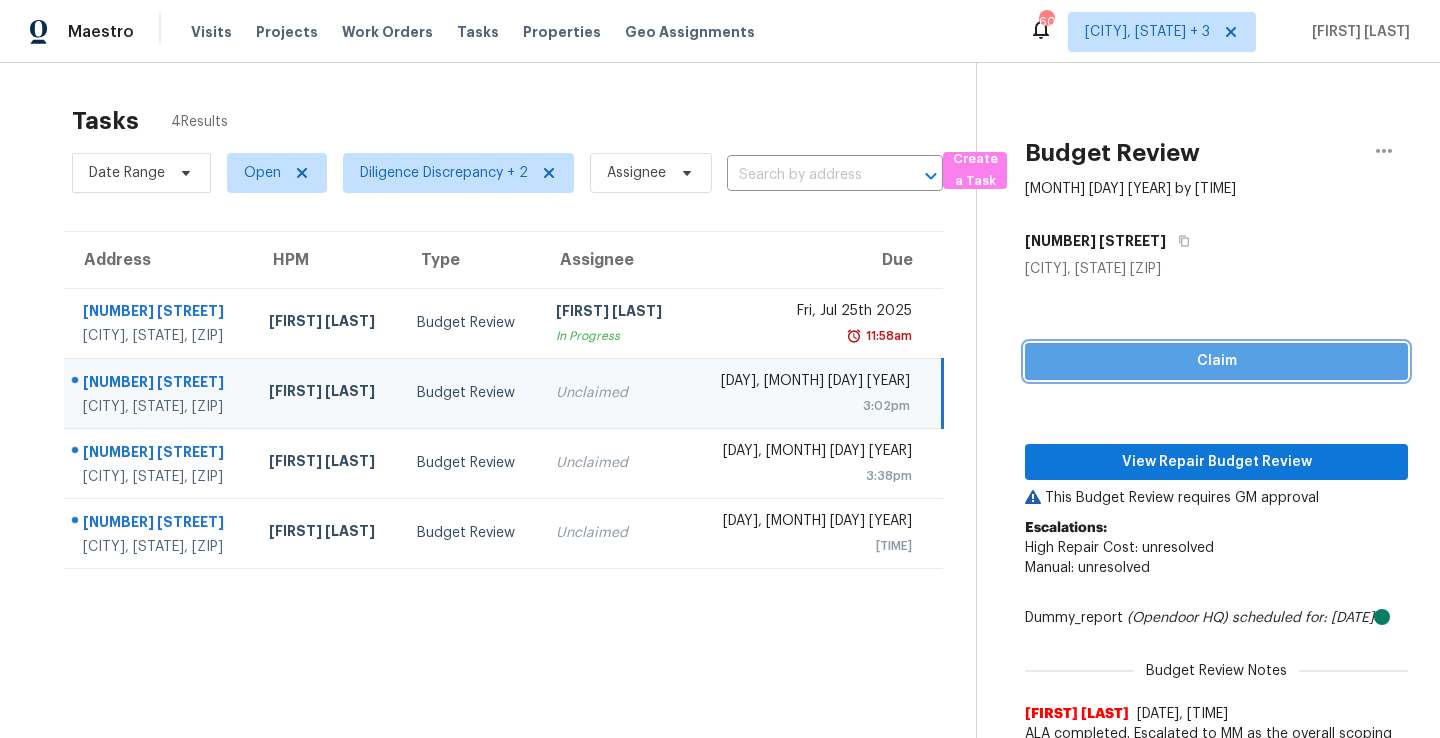 click on "Claim" at bounding box center [1216, 361] 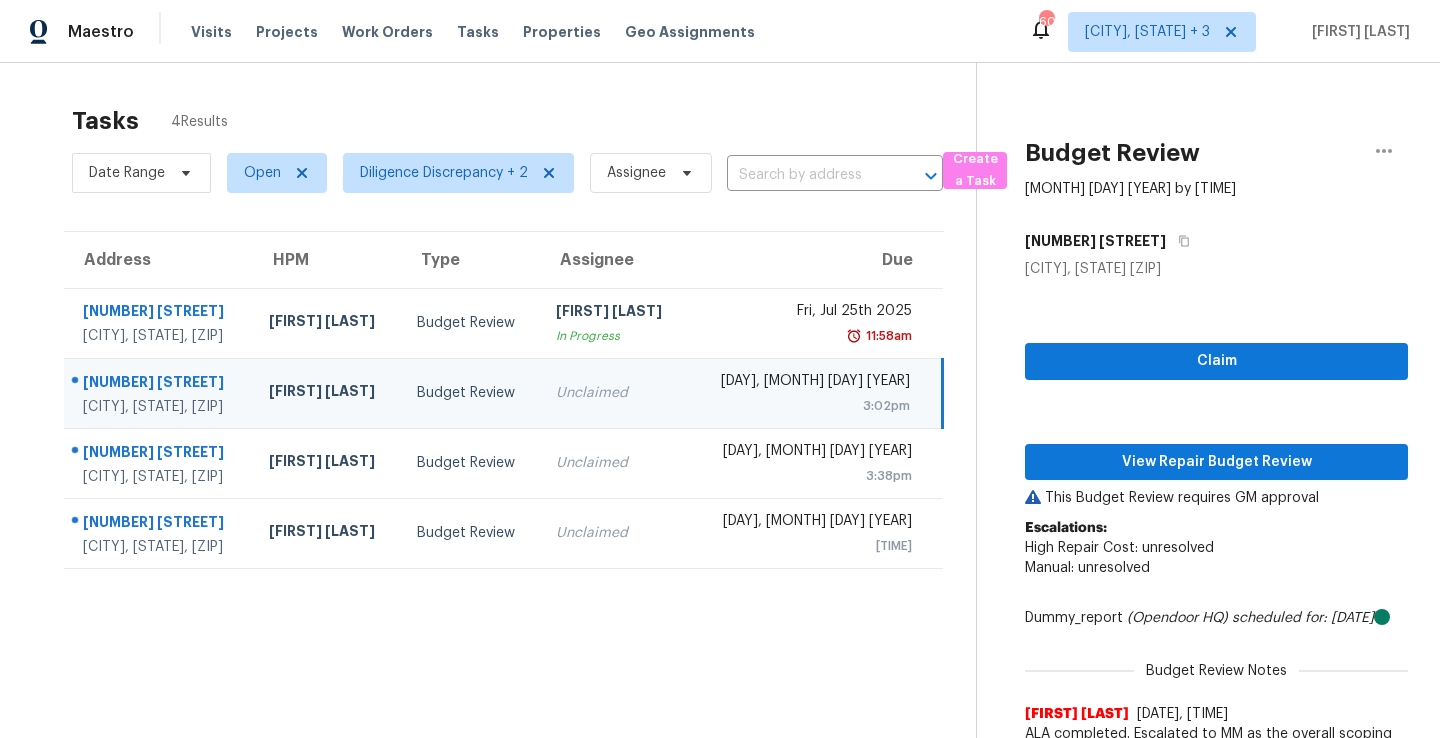 click on "Claim View Repair Budget Review This Budget Review requires GM approval Escalations:  High Repair Cost: unresolved Manual: unresolved Dummy_report   (Opendoor HQ)    scheduled for: 8/4/2025  Budget Review Notes Hariharan GV 8/4/25, 15:2 ALA completed. Escalated to MM as the overall scoping cost is below $10000, house has a possible foundation issue unsure it is a foundation issue needs review at 00:55 in  https://opendoor-admin-client-upload-production.s3.amazonaws.com/uploads/Cake/SellerInput-acd70cf2-3122-47c1-a74d-d580d6cef20f/img-9815-2025-08-03t20-05-34-194z.qt?X-Amz-Expires=86400&amp;X-Amz-Date=20250804T212756Z&amp;X-Amz-Algorithm=AWS4-HMAC-SHA256&amp;X-Amz-Credential=AKIARCH5EZTPZZDSJWI6%2F20250804%2Fus-east-1%2Fs3%2Faws4_request&amp;X-Amz-SignedHeaders=host&amp;X-Amz-Signature=273d94103cc644adaf4b8619ce14f5251a601d9711137cd0983789ea28e8dd38  and this is an ALA pilot property." at bounding box center [1216, 656] 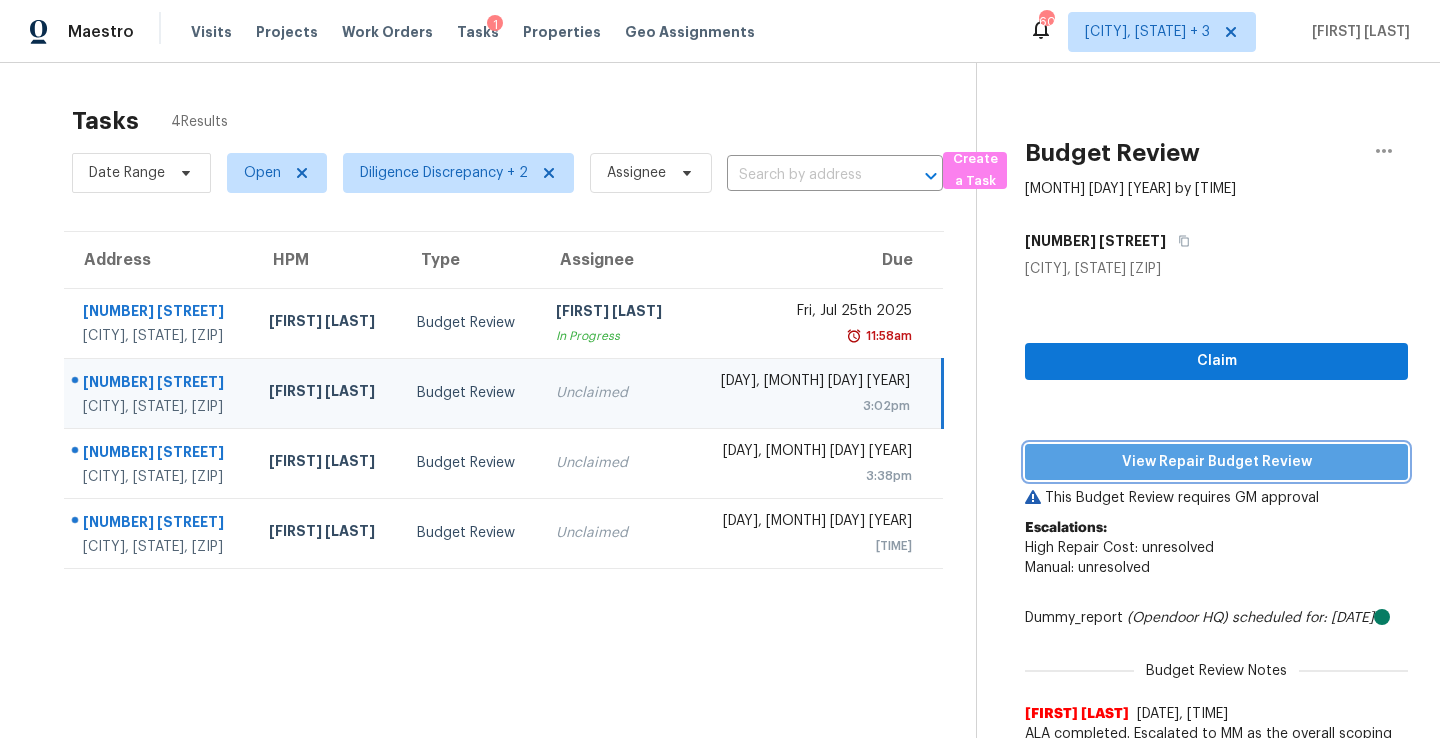 click on "View Repair Budget Review" at bounding box center (1216, 462) 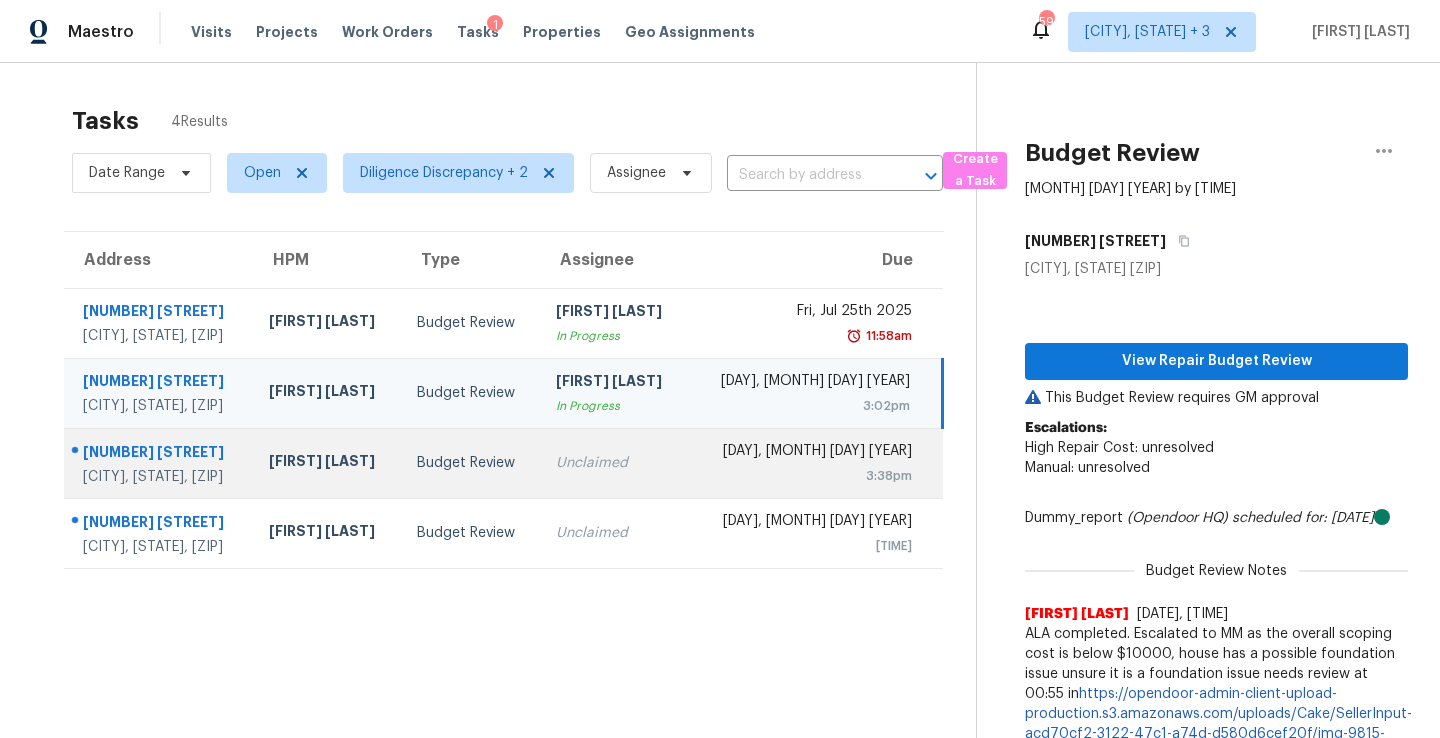 click on "Unclaimed" at bounding box center [614, 463] 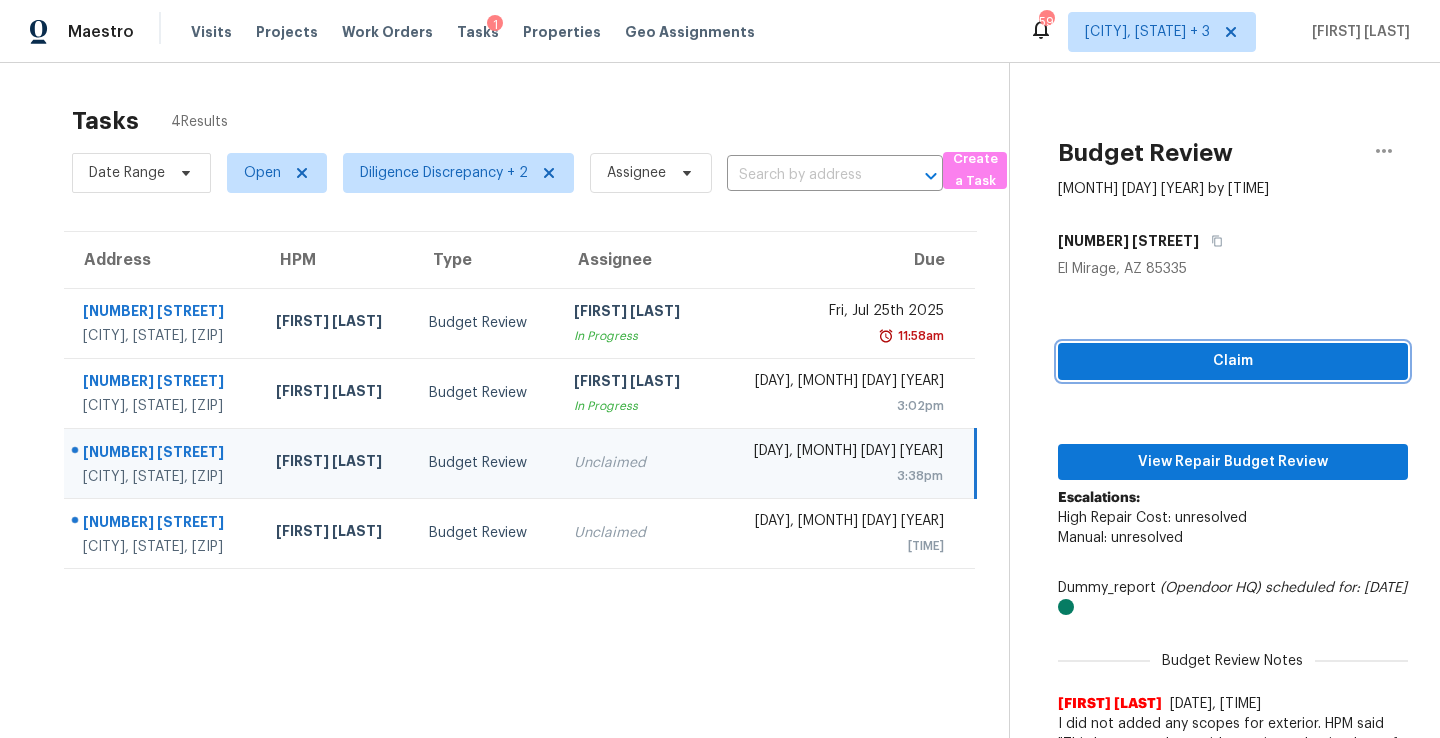 click on "Claim" at bounding box center [1233, 361] 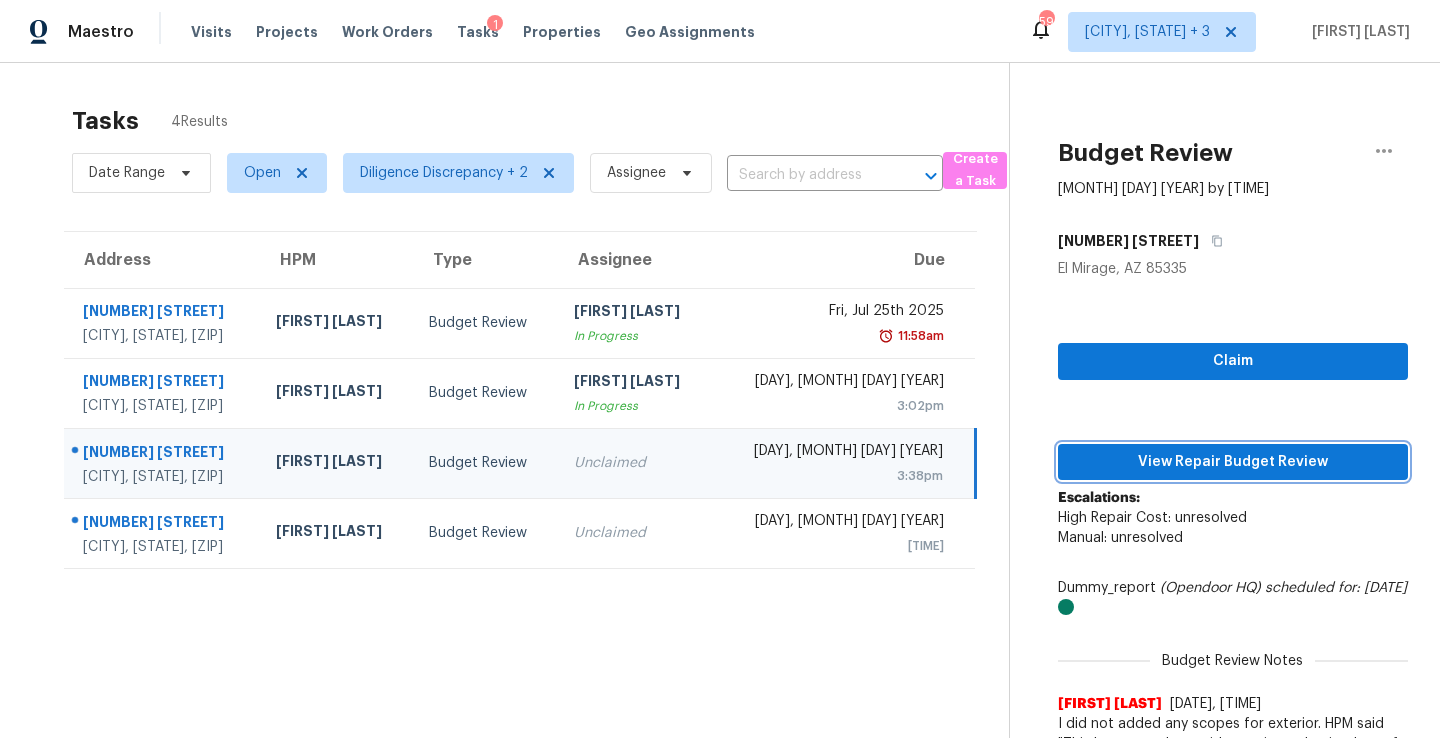 click on "View Repair Budget Review" at bounding box center [1233, 462] 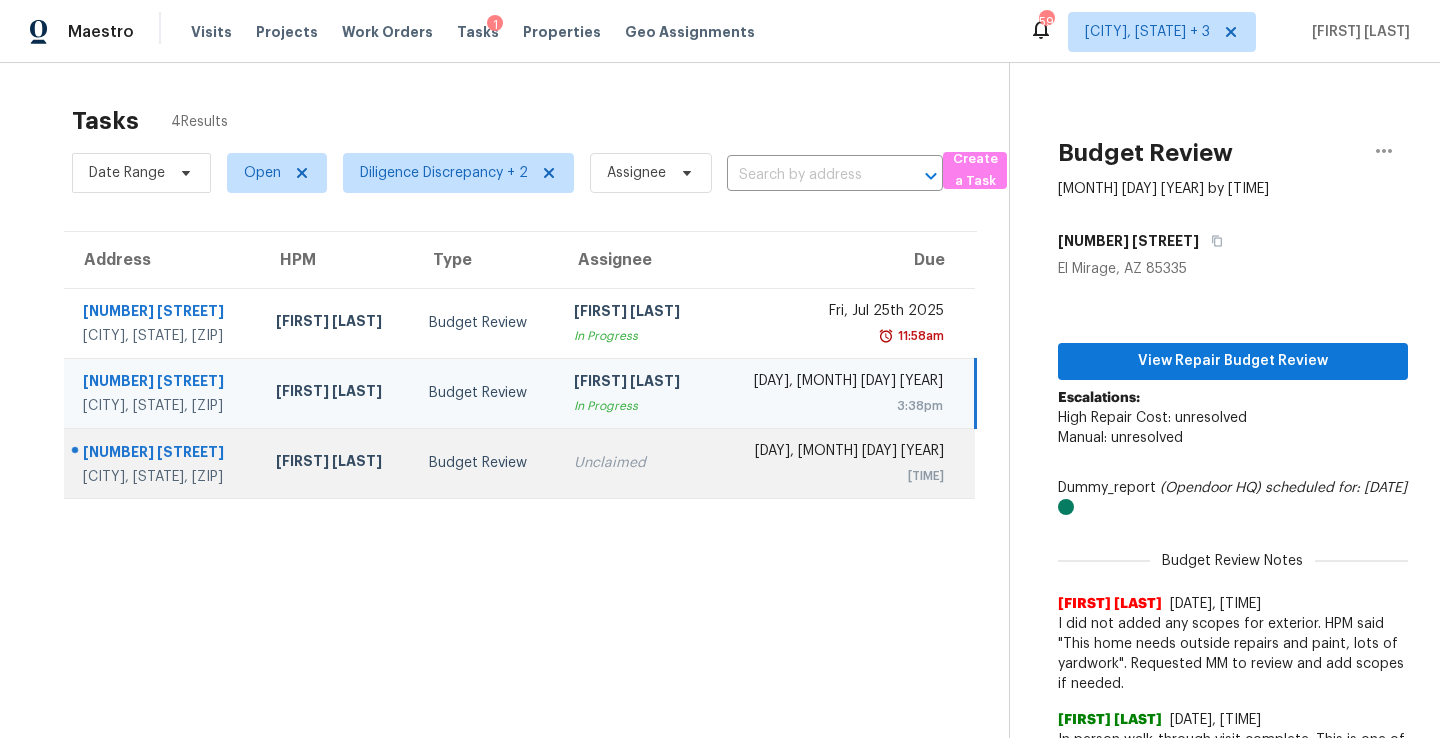 click on "Unclaimed" at bounding box center (634, 463) 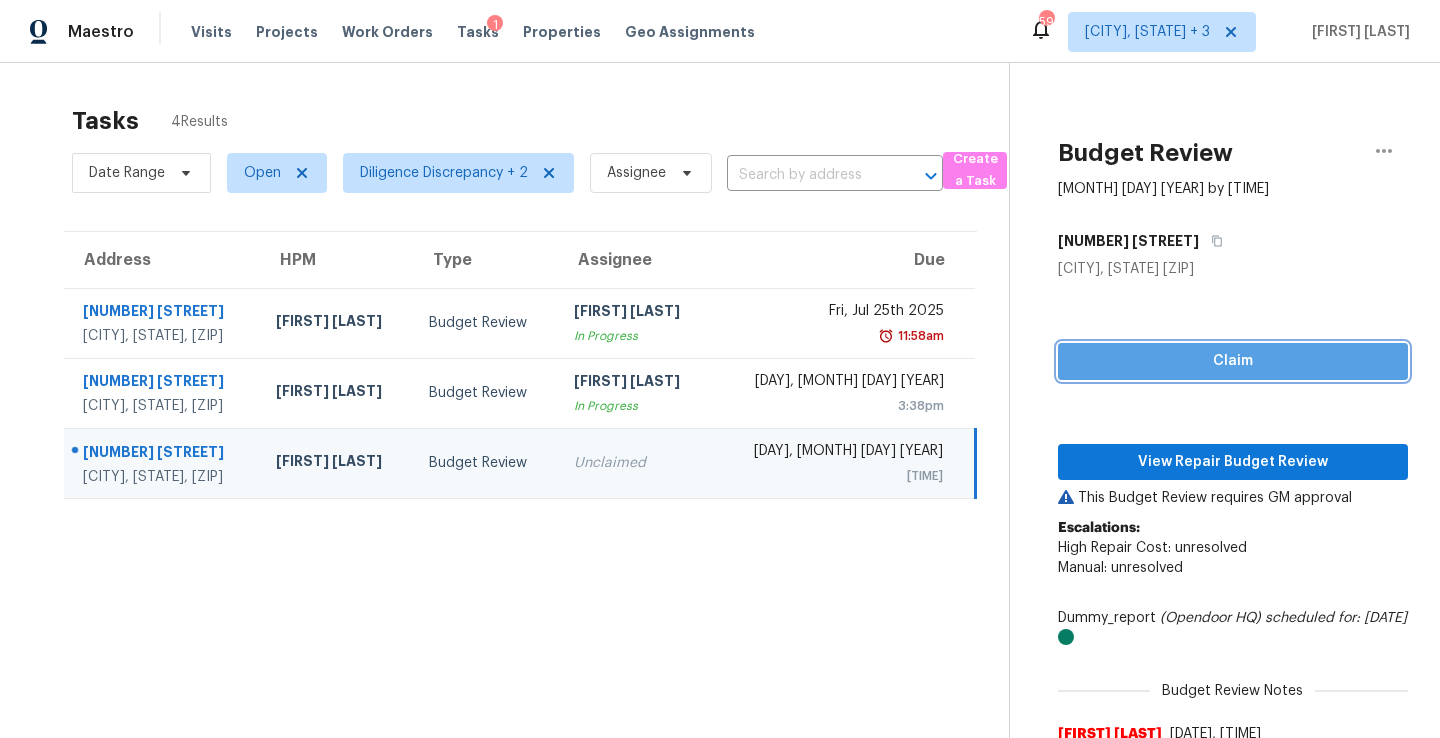 click on "Claim" at bounding box center (1233, 361) 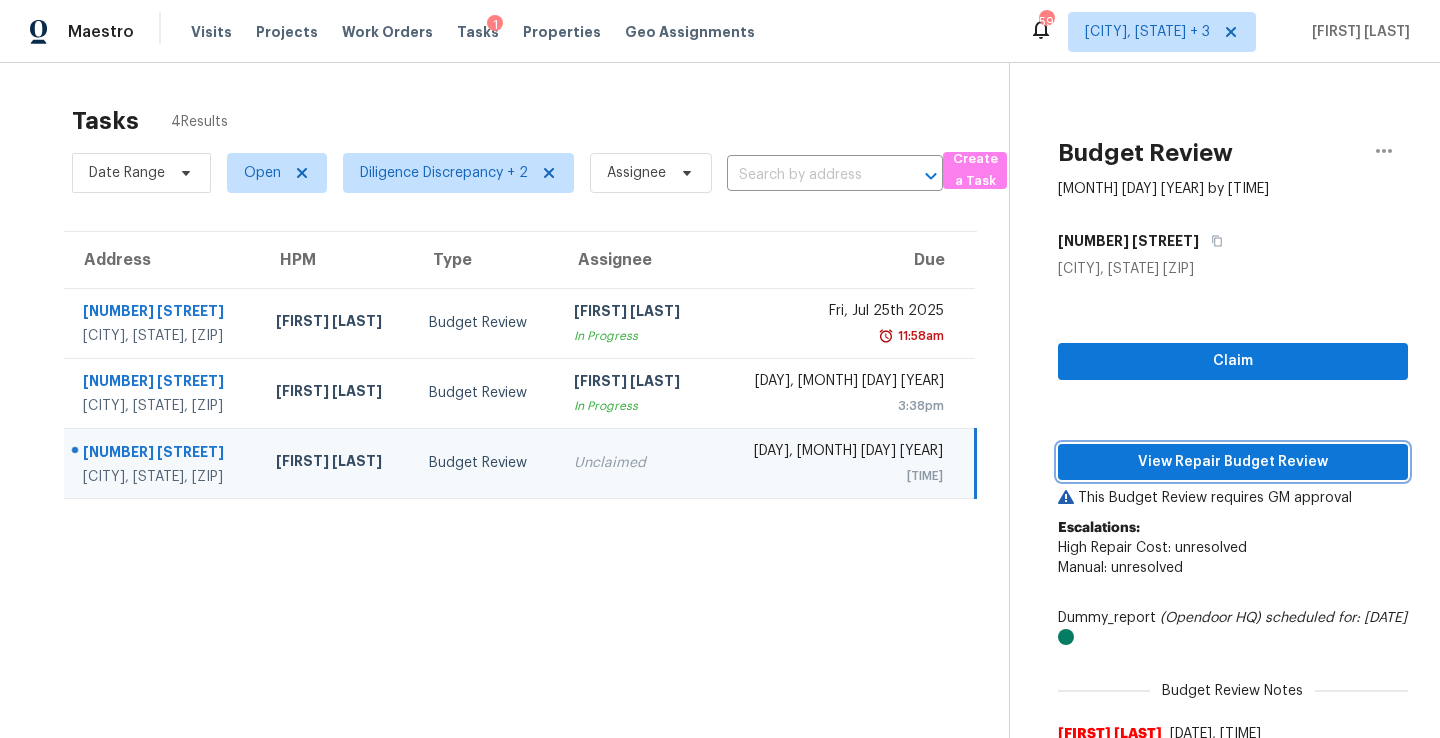 click on "View Repair Budget Review" at bounding box center [1233, 462] 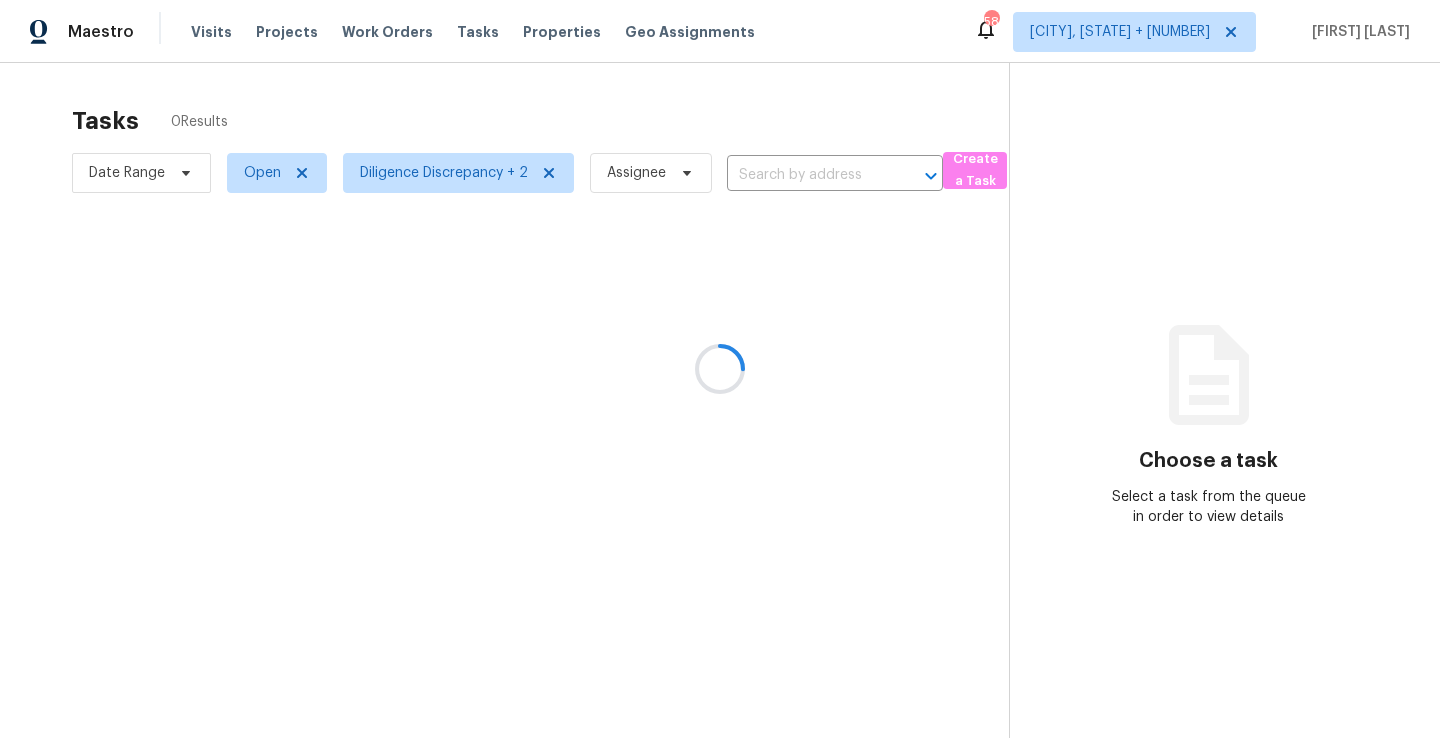 scroll, scrollTop: 0, scrollLeft: 0, axis: both 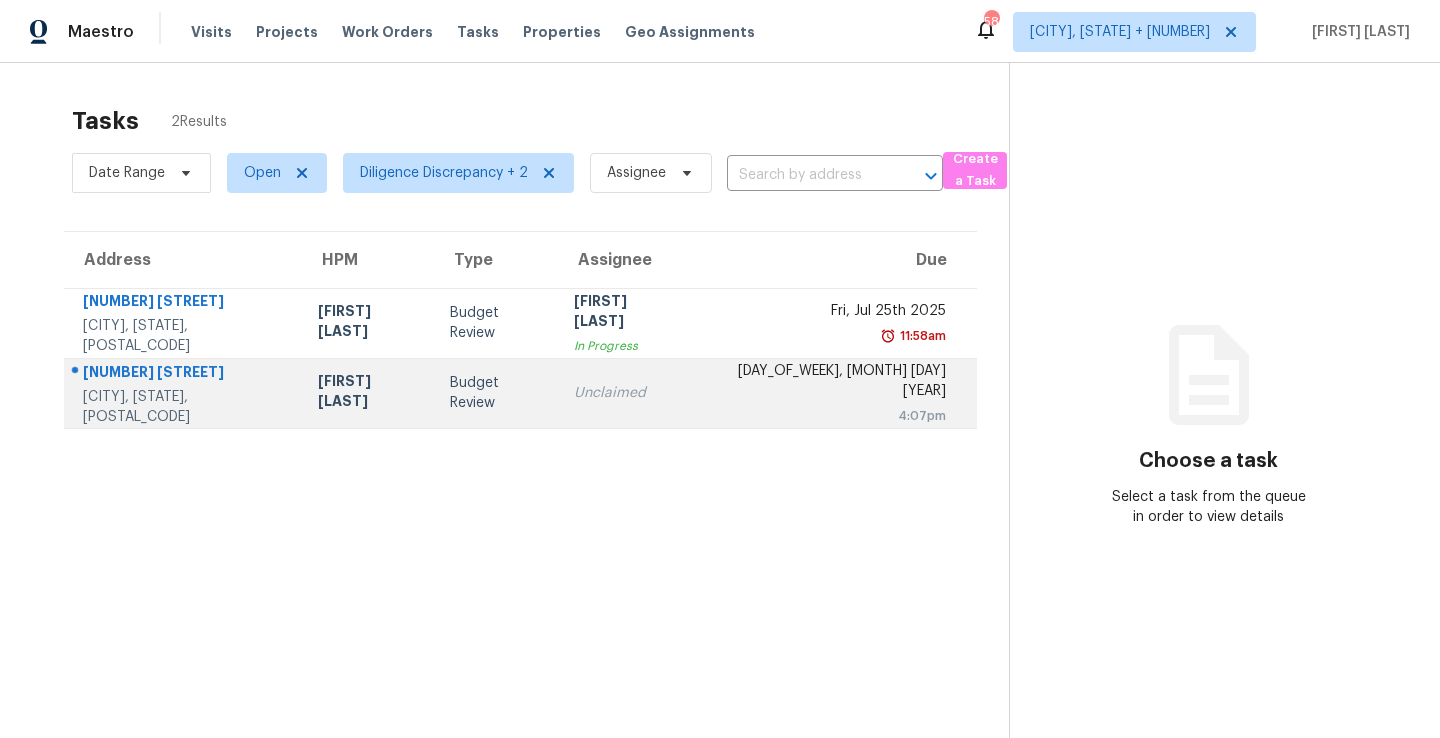 click on "Tue, Aug 5th 2025" at bounding box center [826, 383] 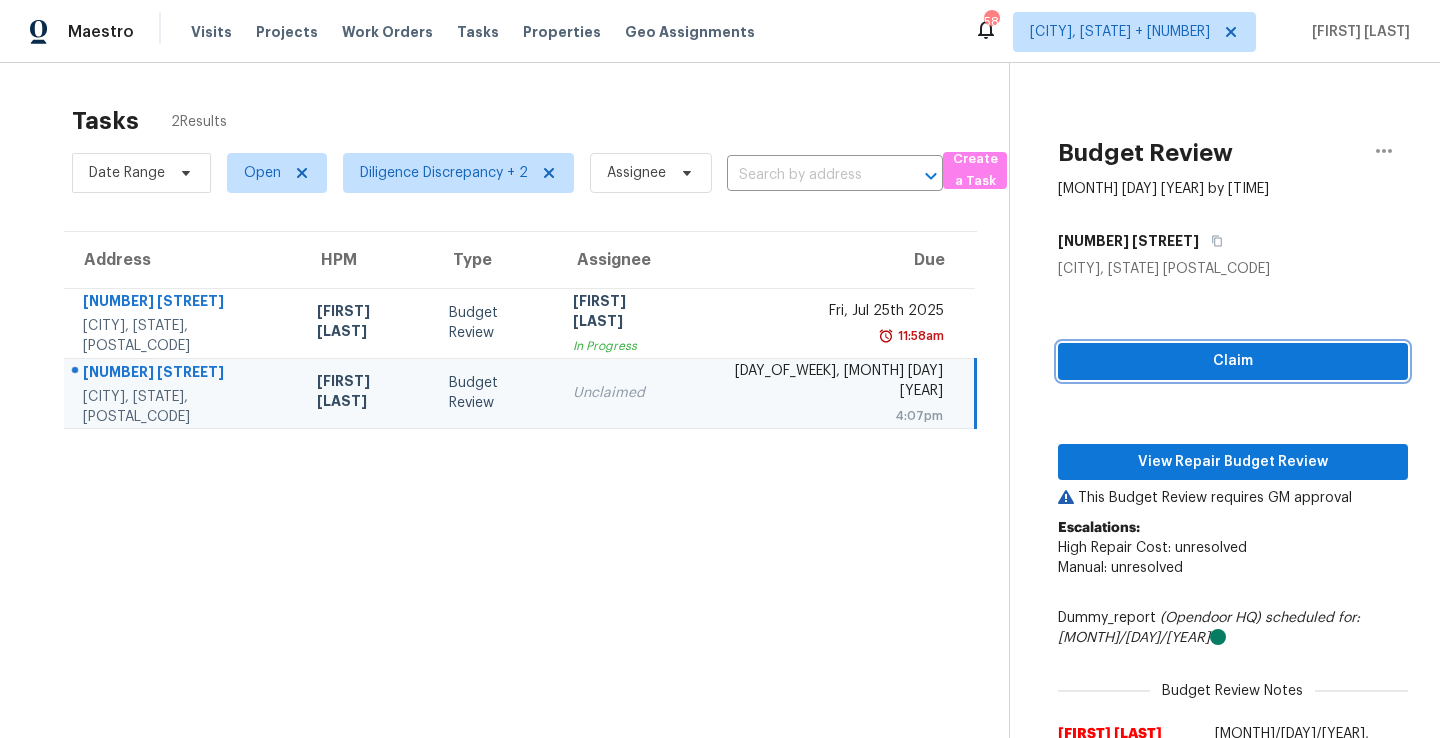 click on "Claim" at bounding box center (1233, 361) 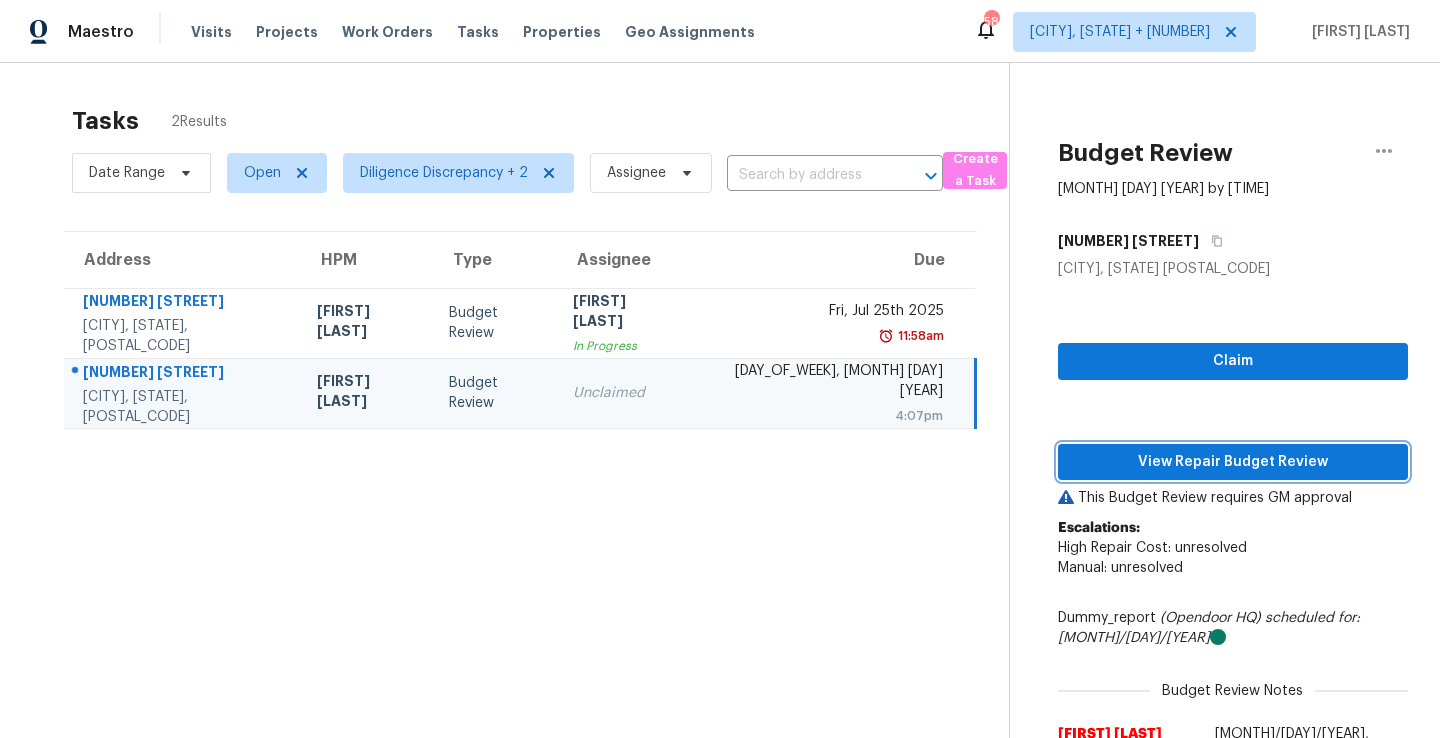 click on "View Repair Budget Review" at bounding box center (1233, 462) 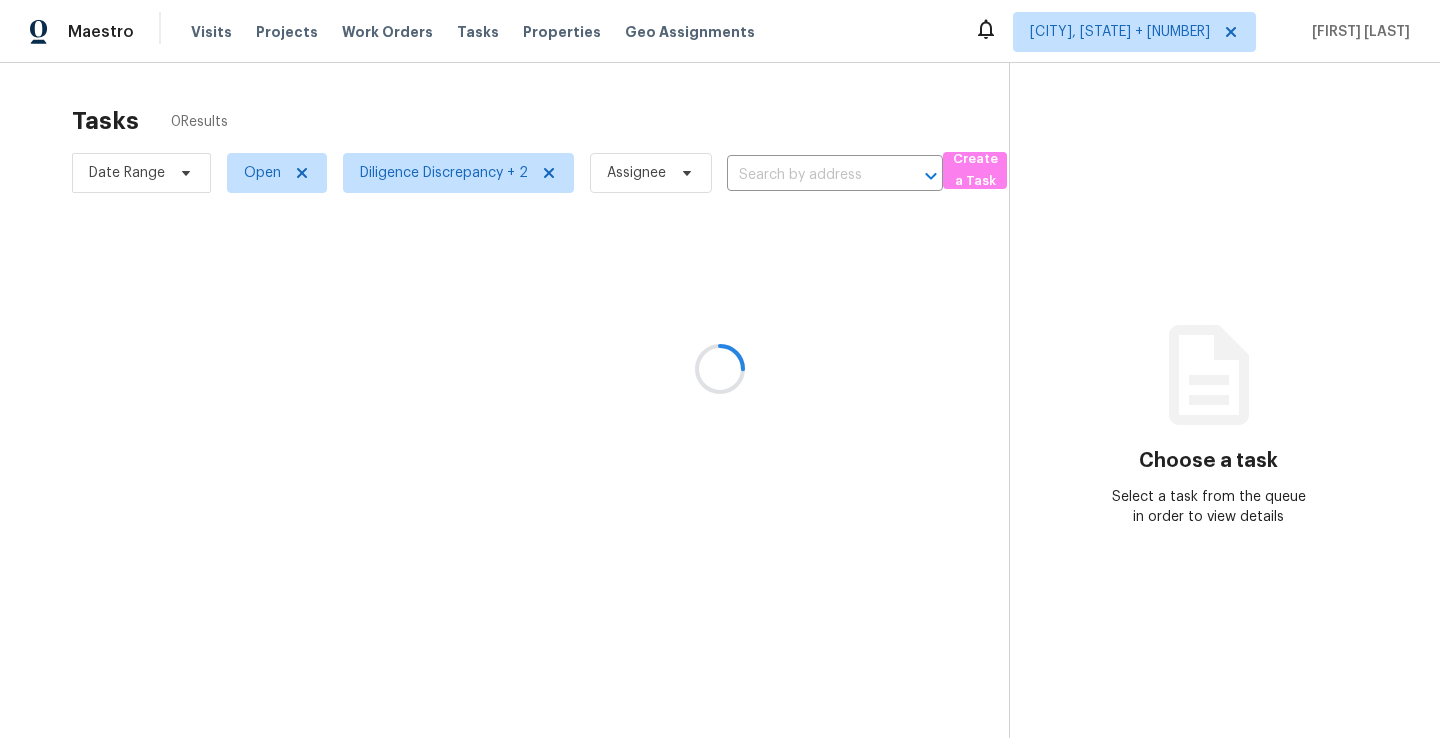 scroll, scrollTop: 0, scrollLeft: 0, axis: both 